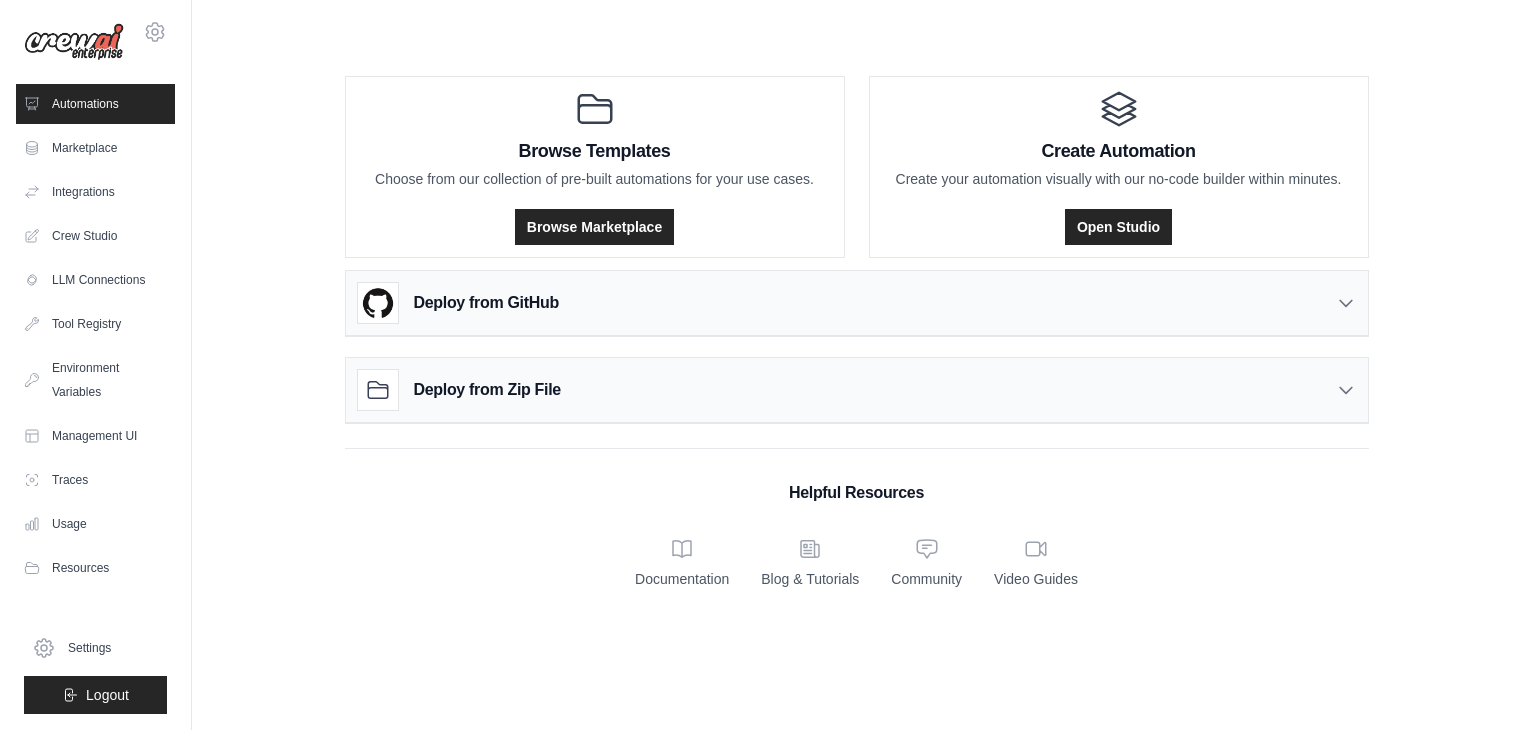 scroll, scrollTop: 0, scrollLeft: 0, axis: both 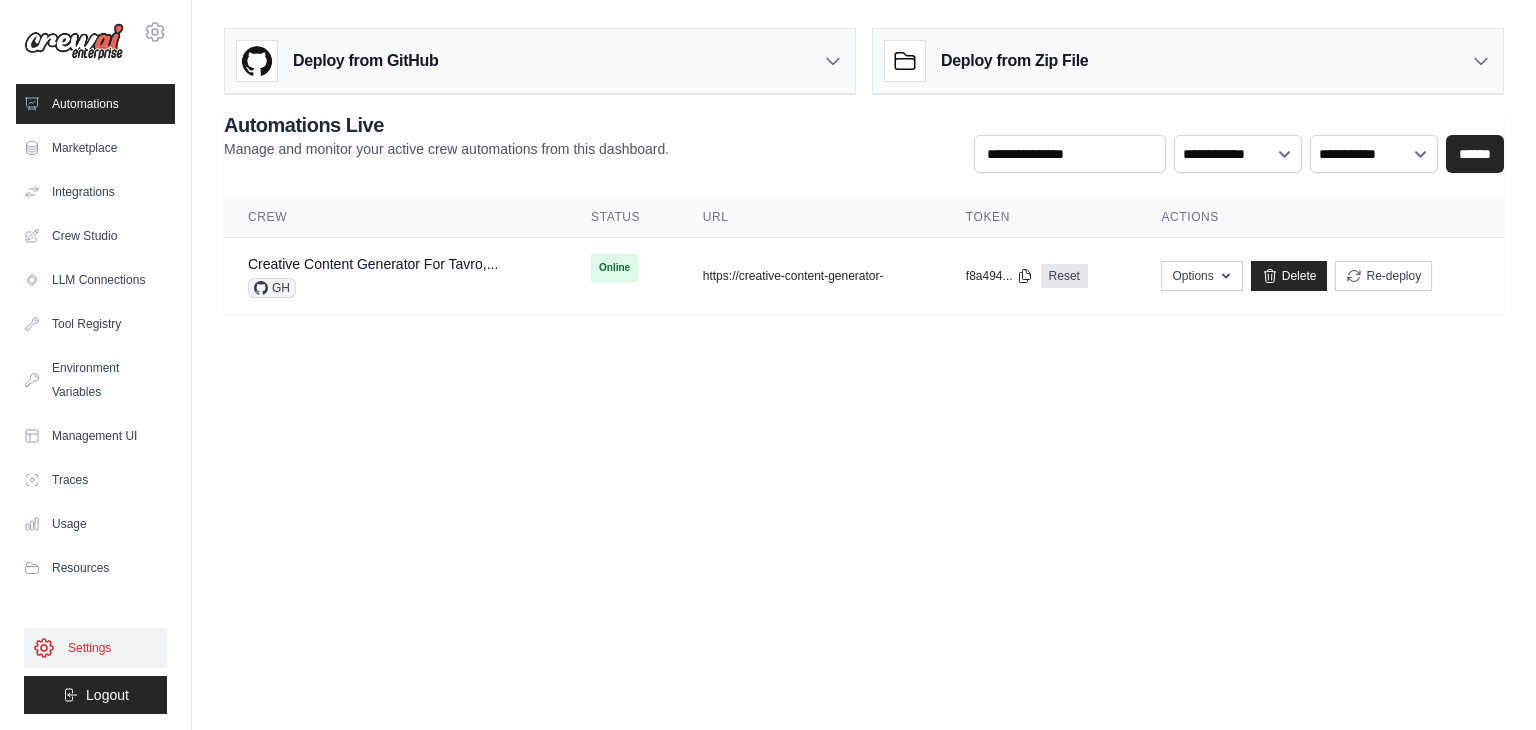 click on "Settings" at bounding box center (95, 648) 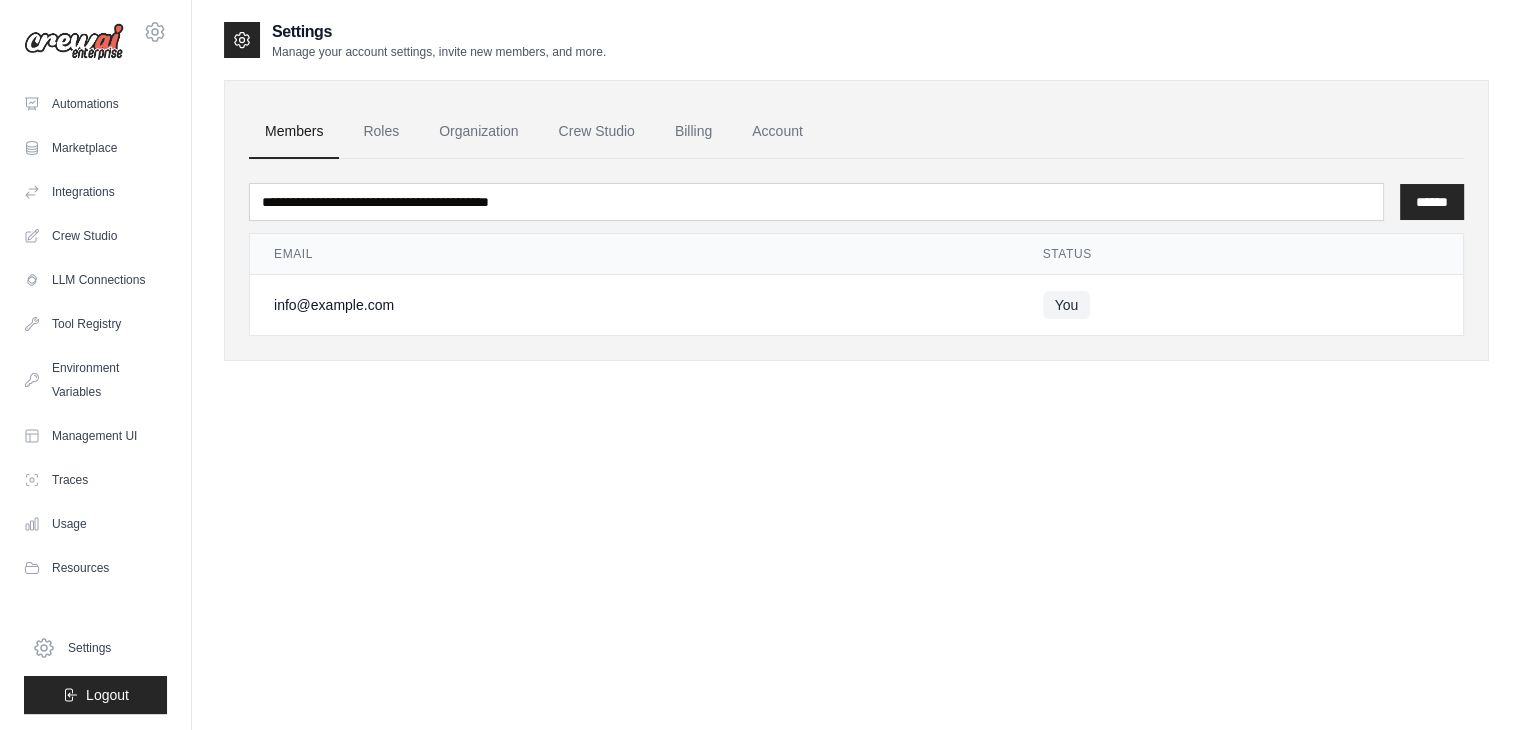 click at bounding box center [74, 42] 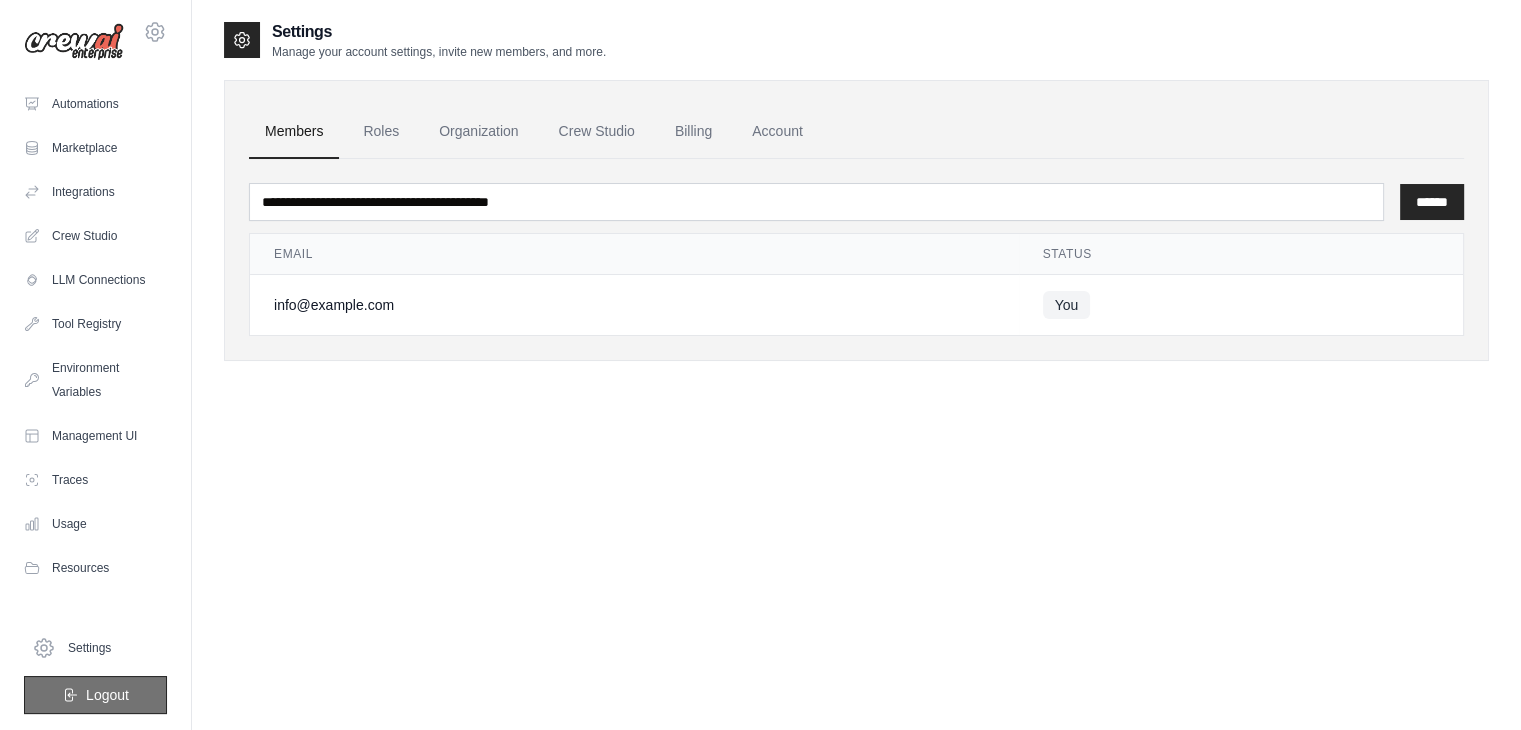 click on "Logout" at bounding box center [95, 695] 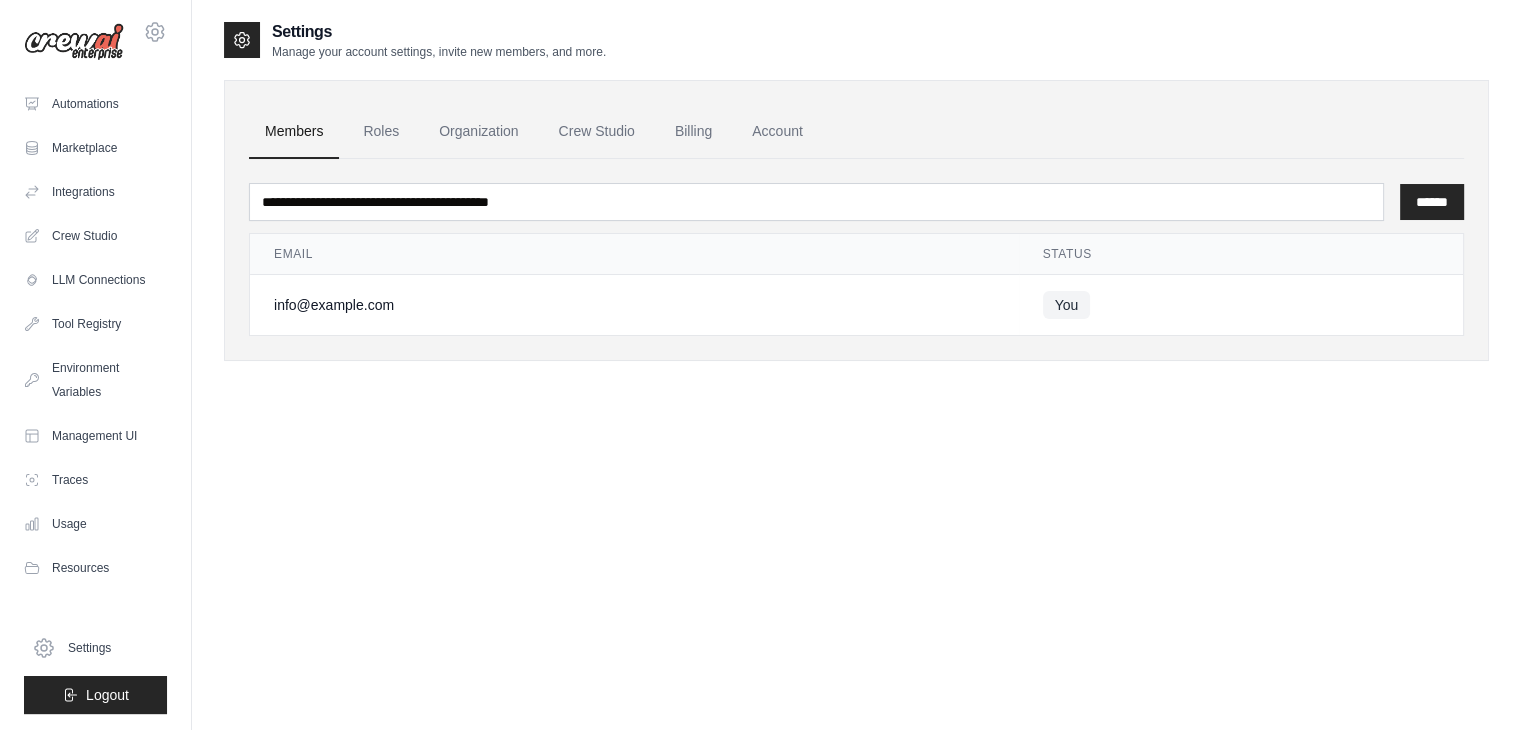 type 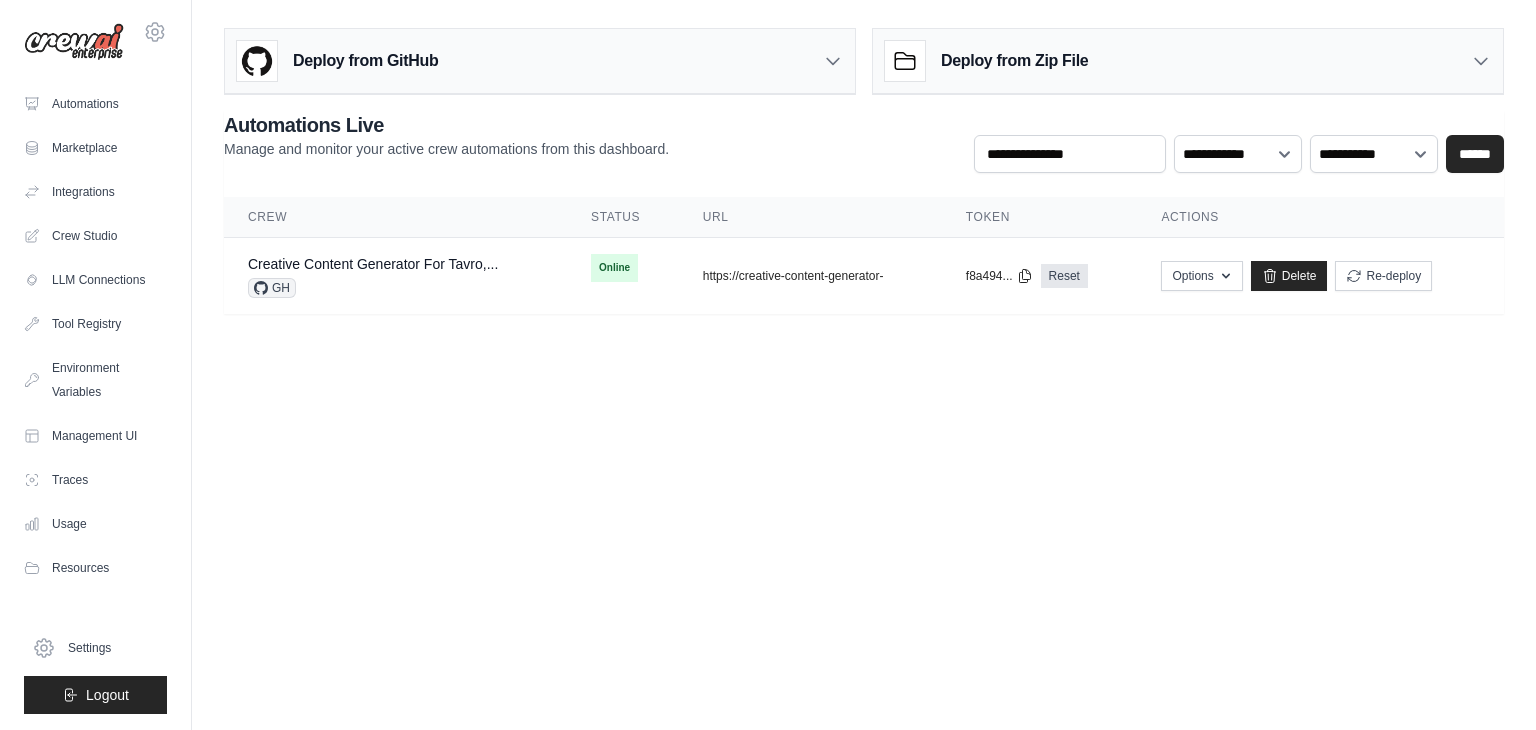 scroll, scrollTop: 0, scrollLeft: 0, axis: both 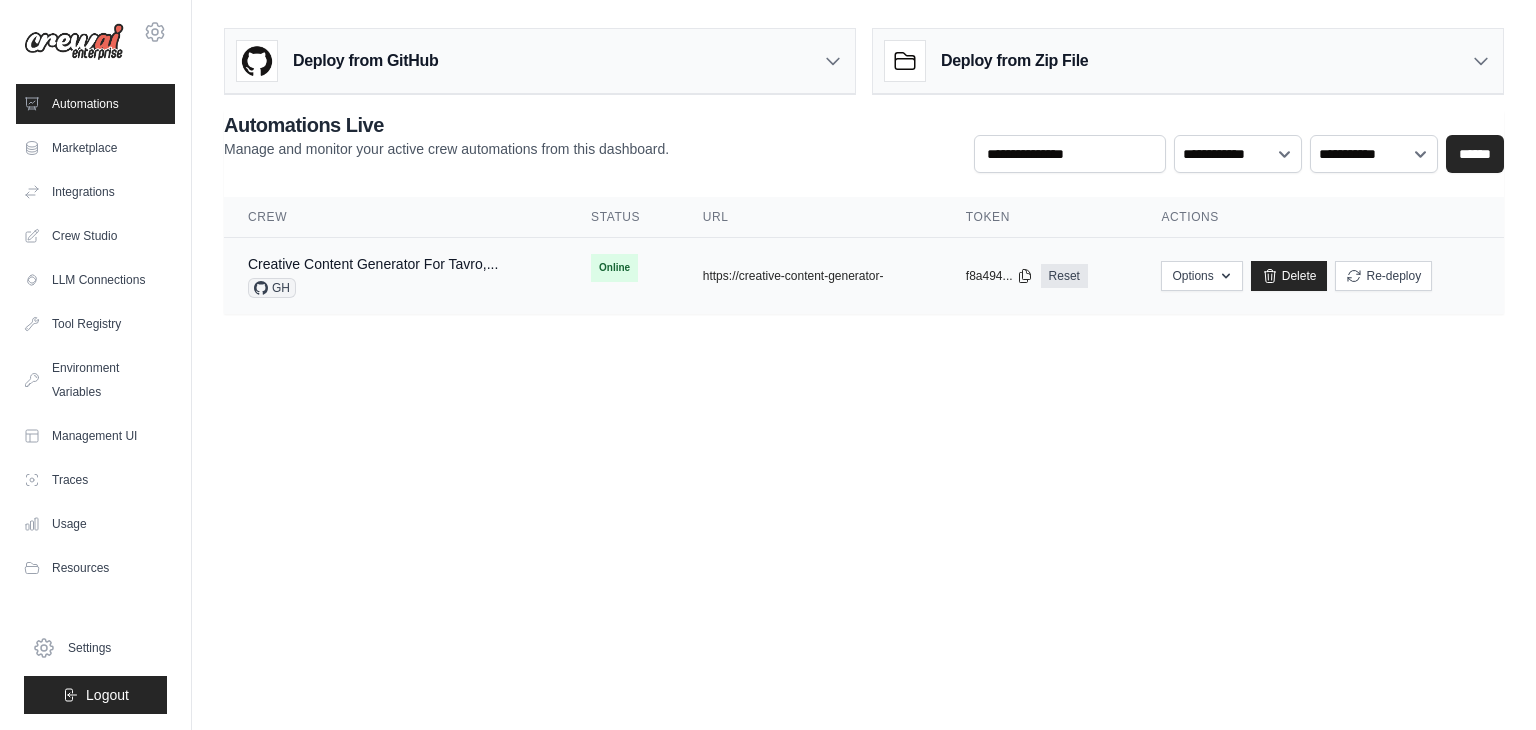 click on "GH" at bounding box center (373, 288) 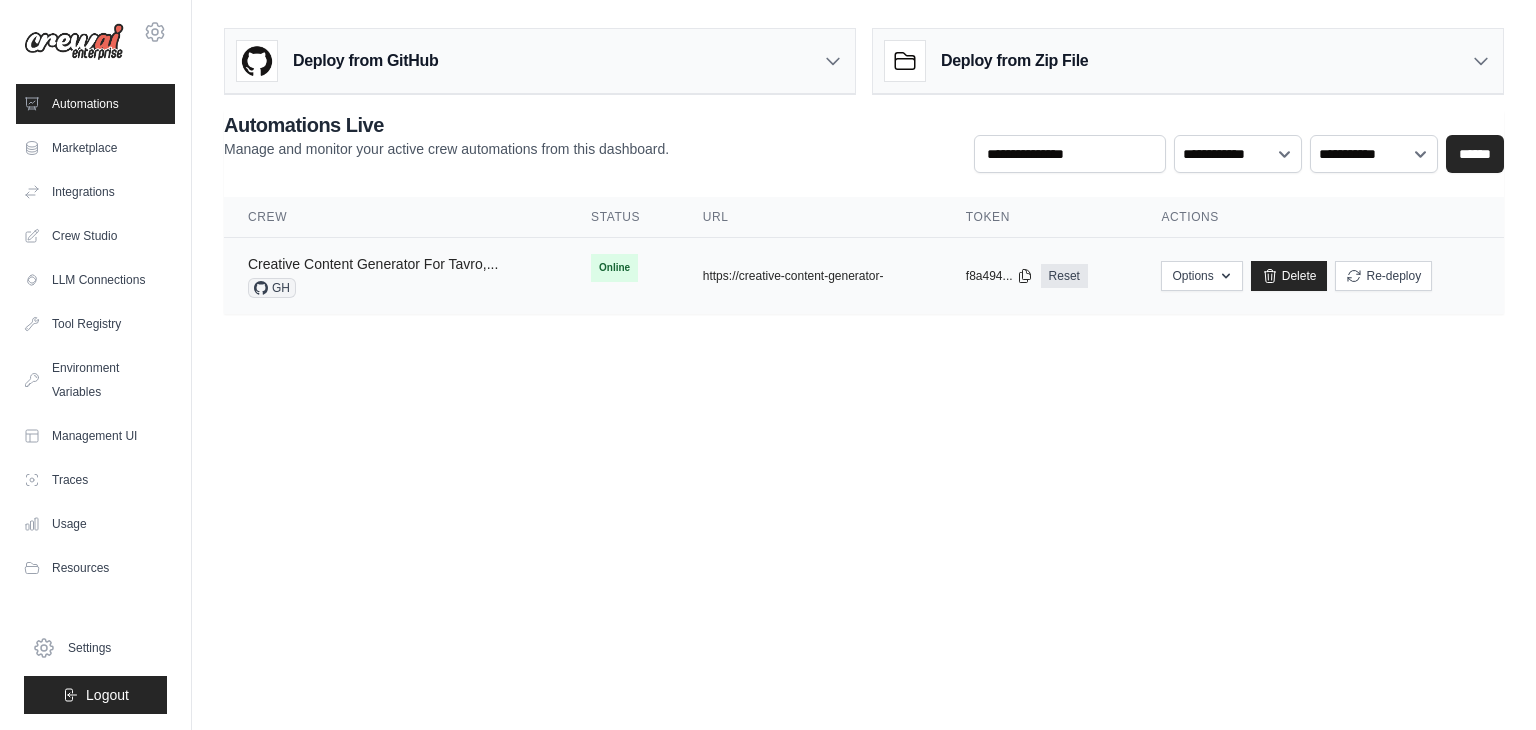 click on "Creative Content Generator For Tavro,..." at bounding box center [373, 264] 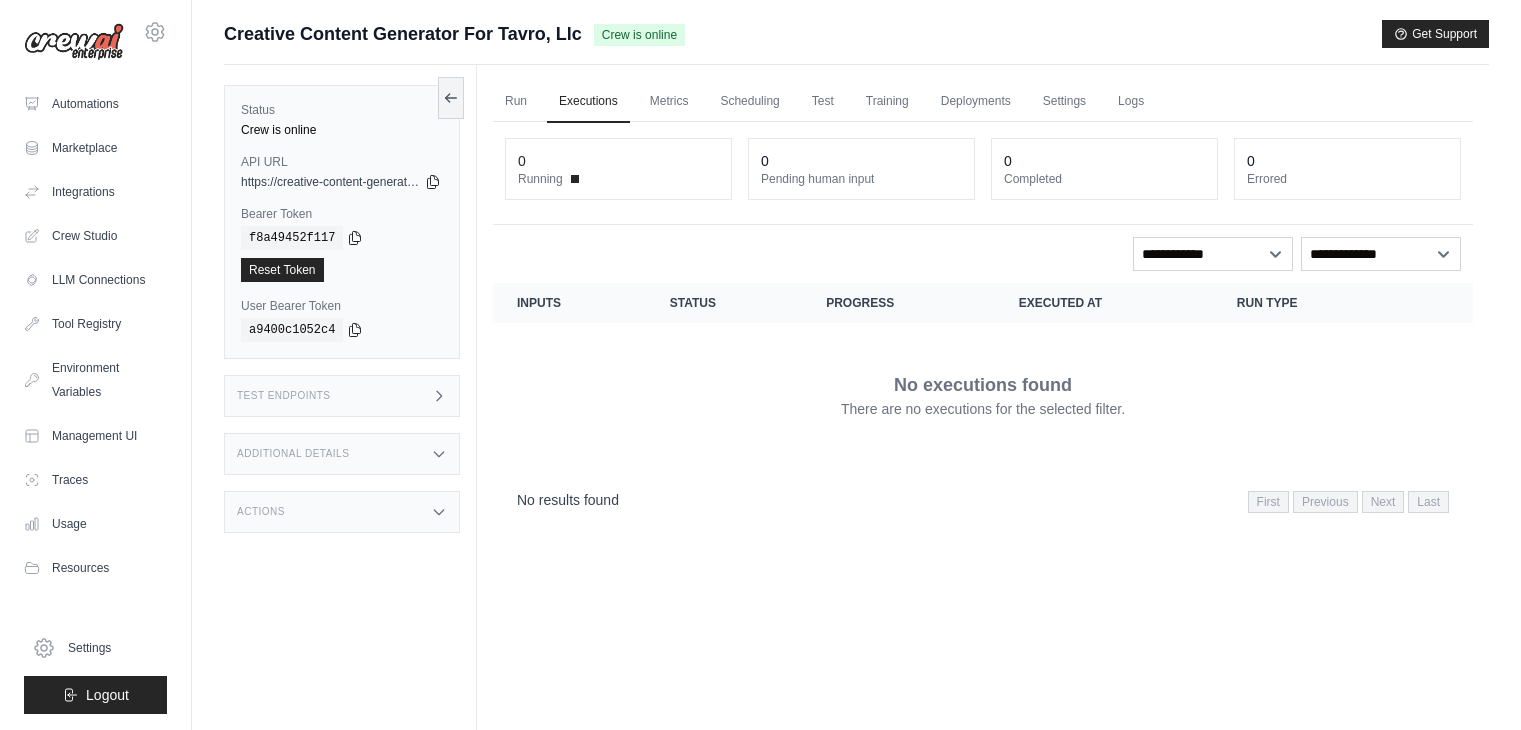 scroll, scrollTop: 0, scrollLeft: 0, axis: both 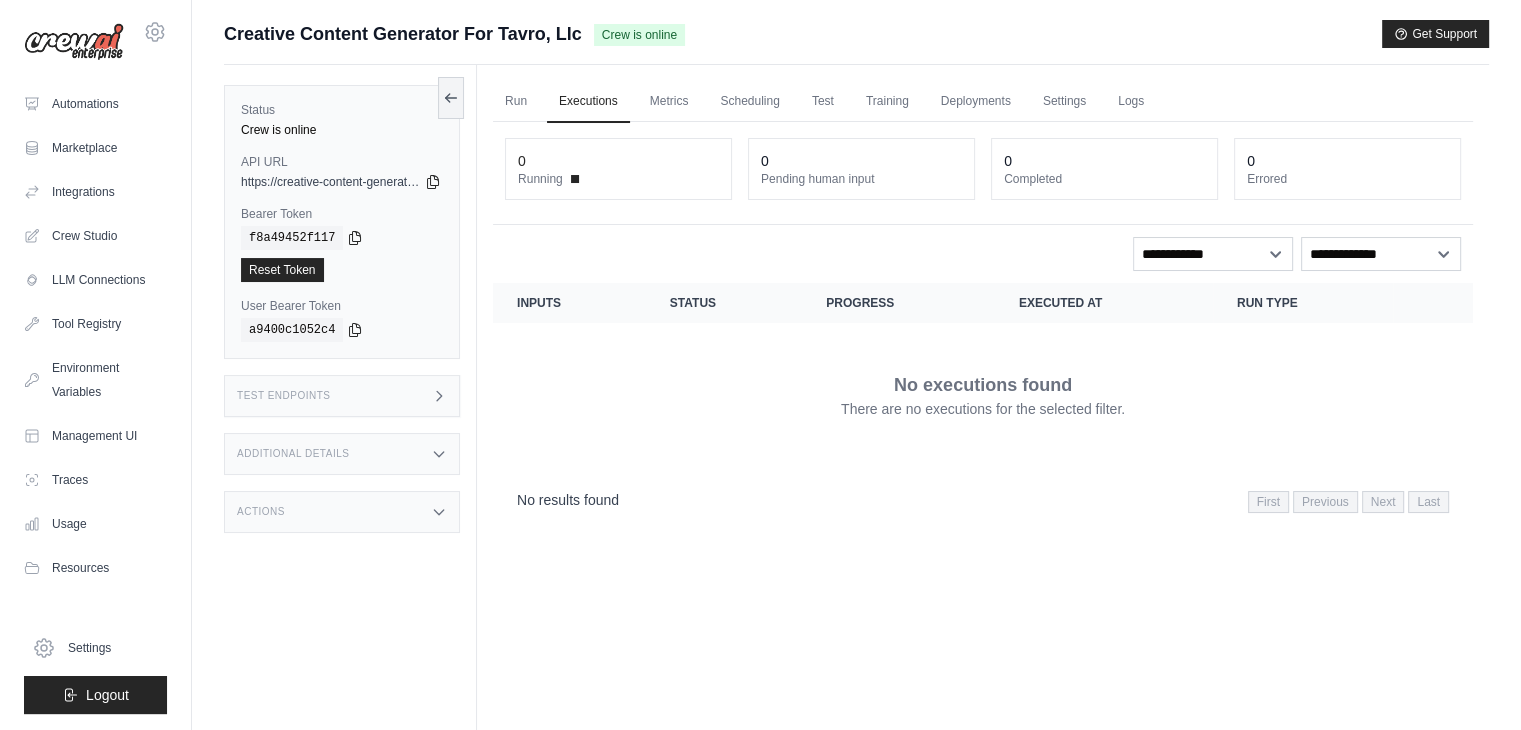 click on "Test Endpoints" at bounding box center [342, 396] 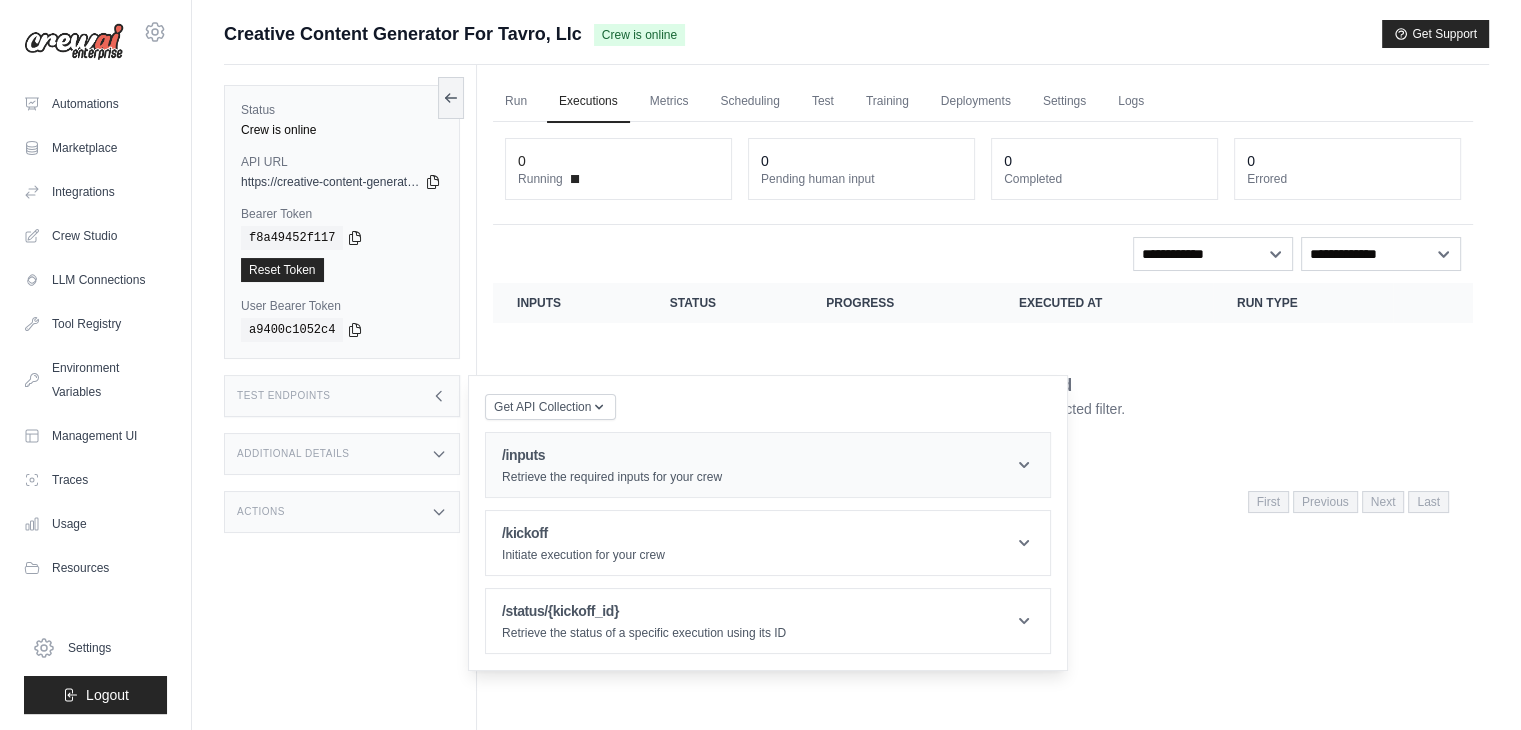 click on "Retrieve the required inputs for your crew" at bounding box center [612, 477] 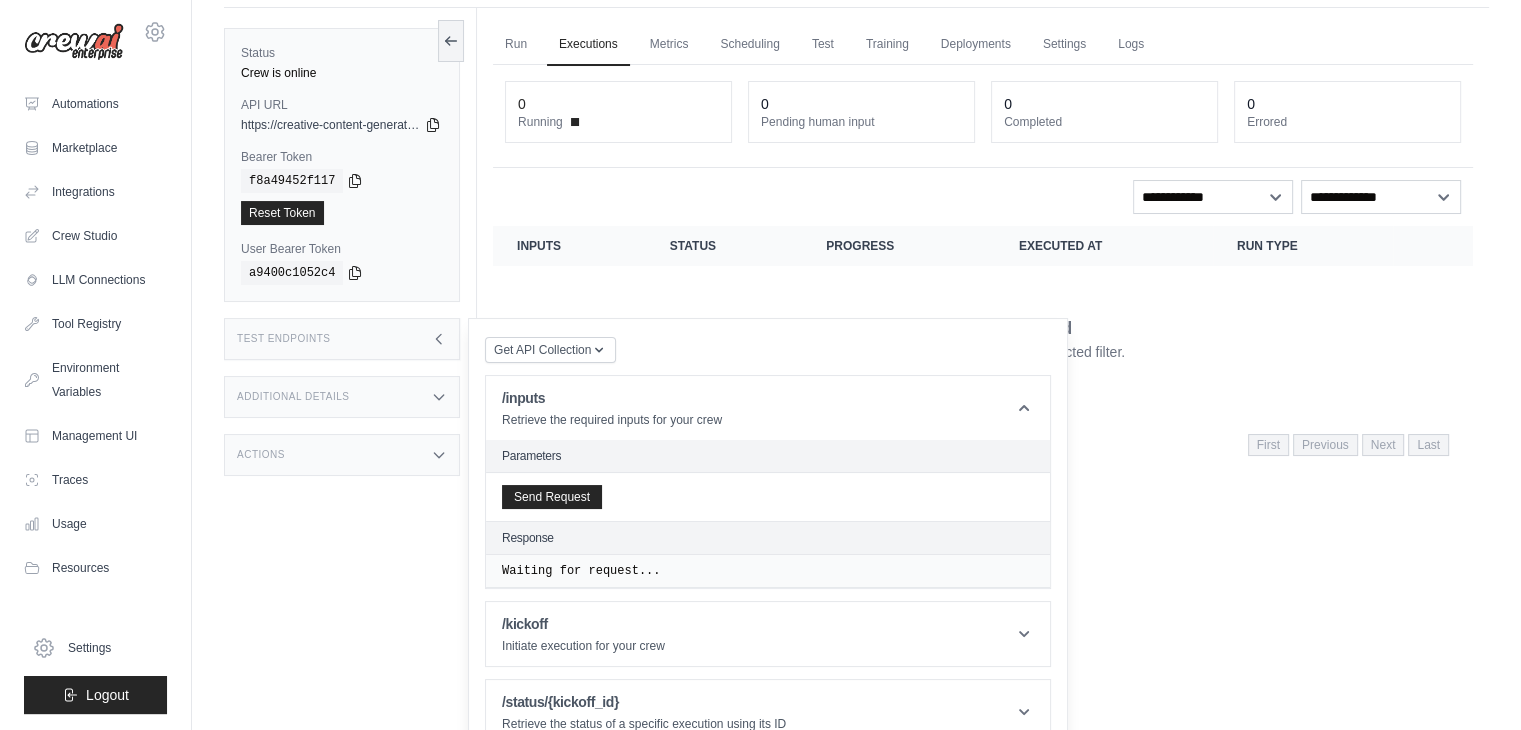 scroll, scrollTop: 86, scrollLeft: 0, axis: vertical 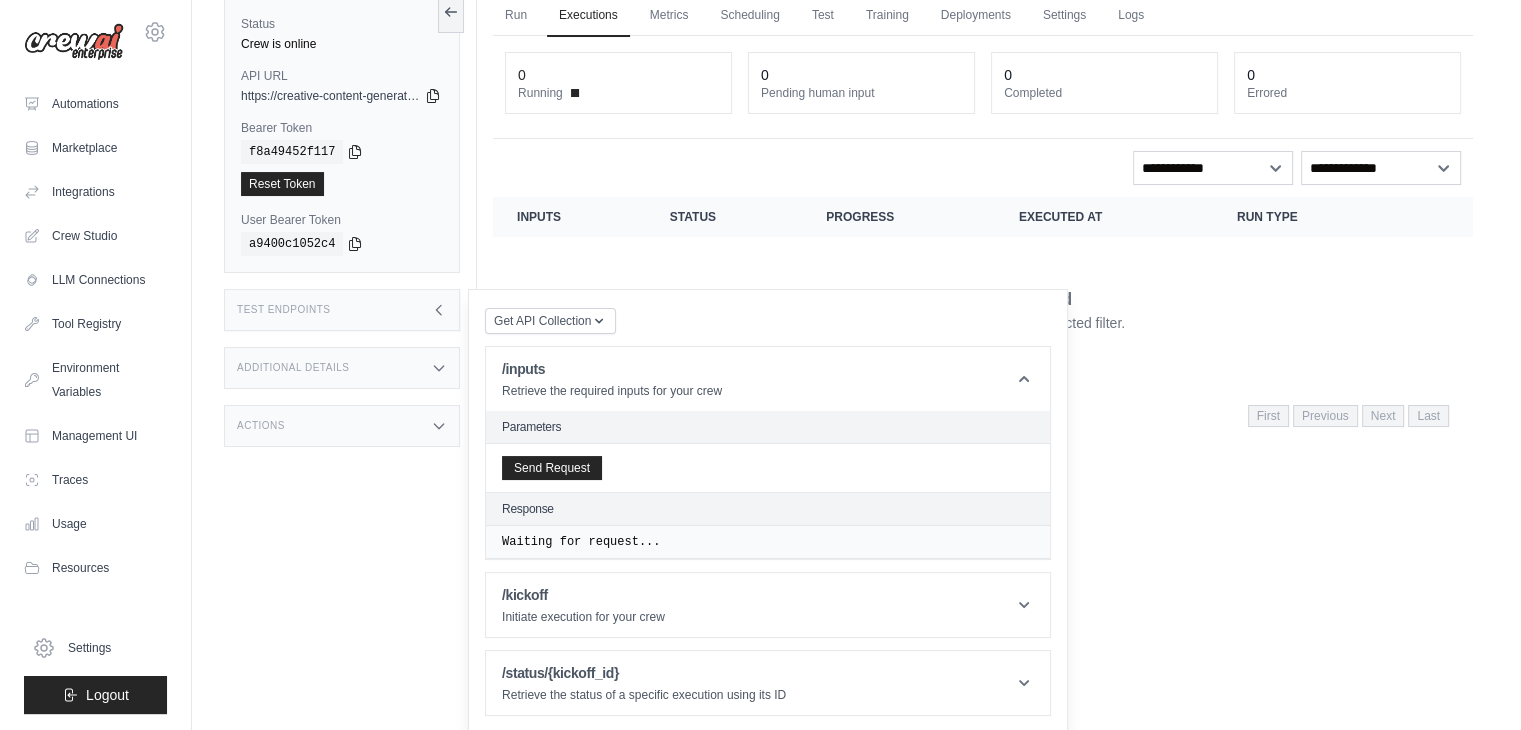 click on "Waiting for request..." at bounding box center [768, 542] 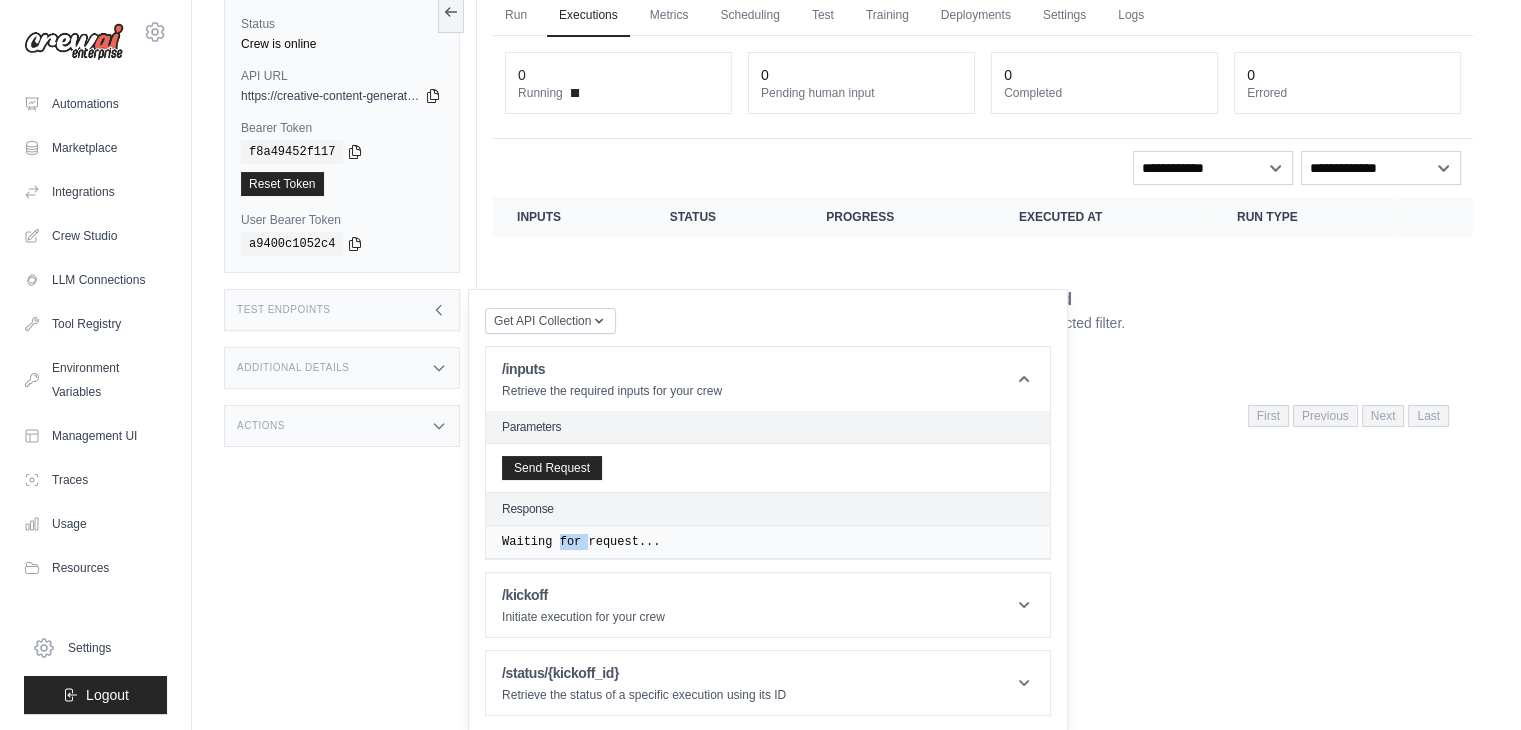 click on "Waiting for request..." at bounding box center (768, 542) 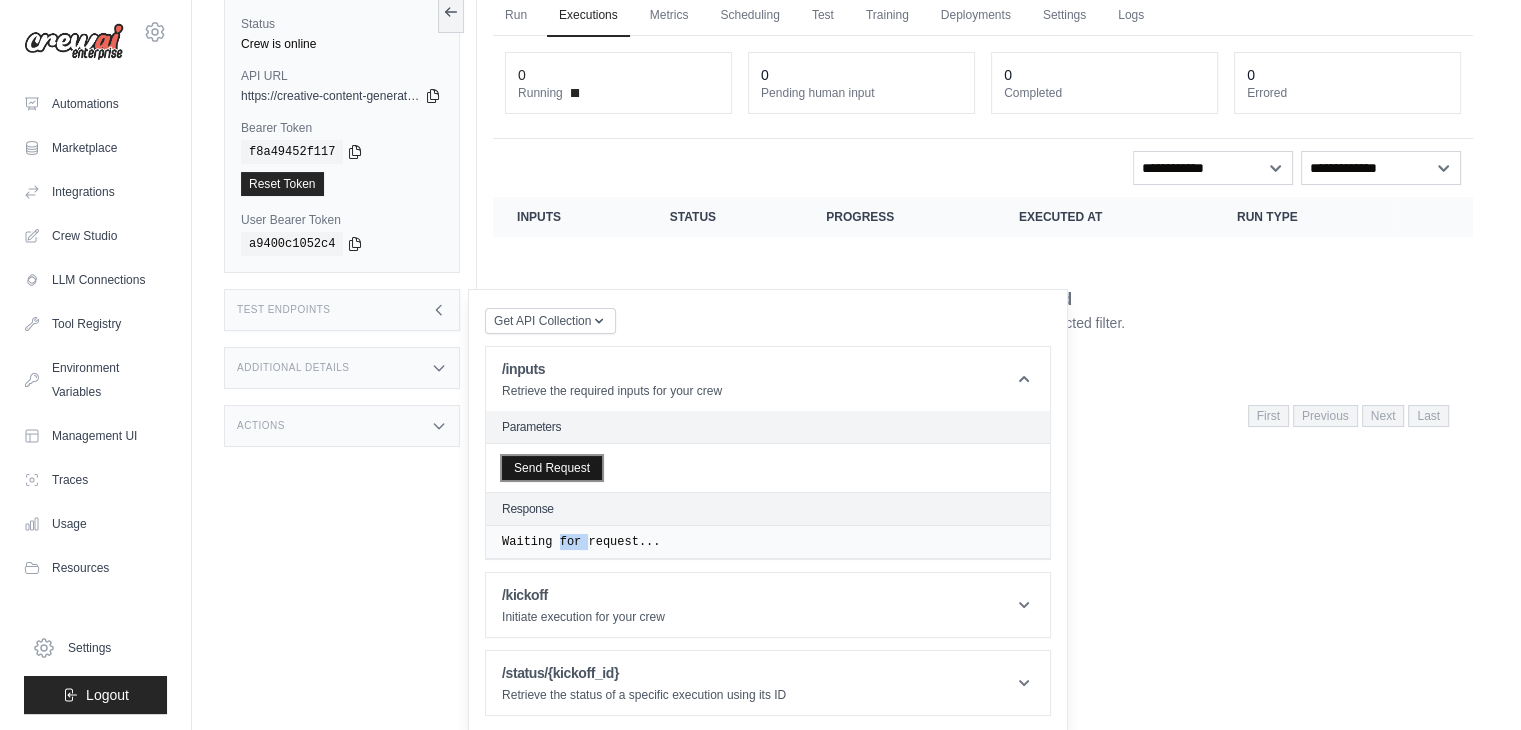 click on "Send Request" at bounding box center (552, 468) 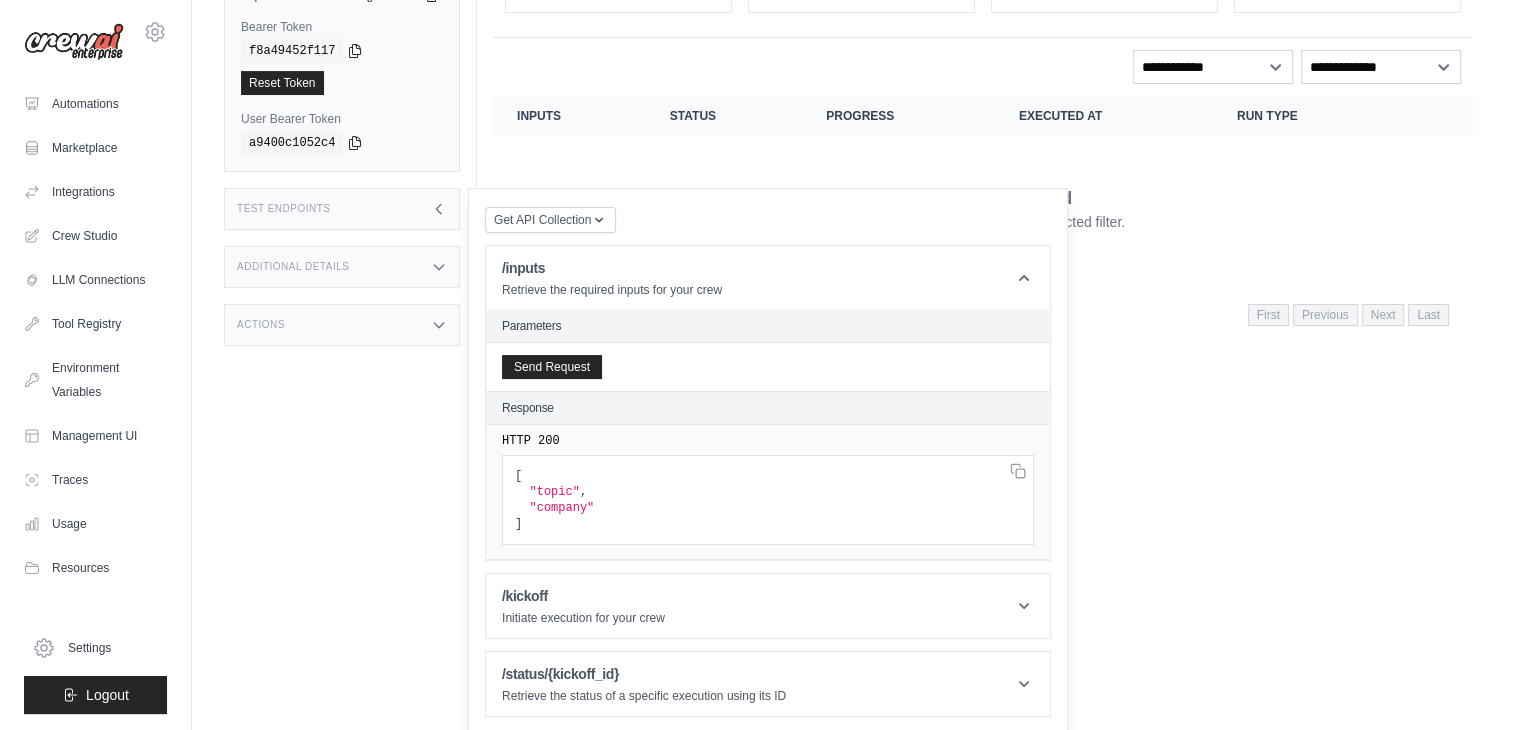 scroll, scrollTop: 188, scrollLeft: 0, axis: vertical 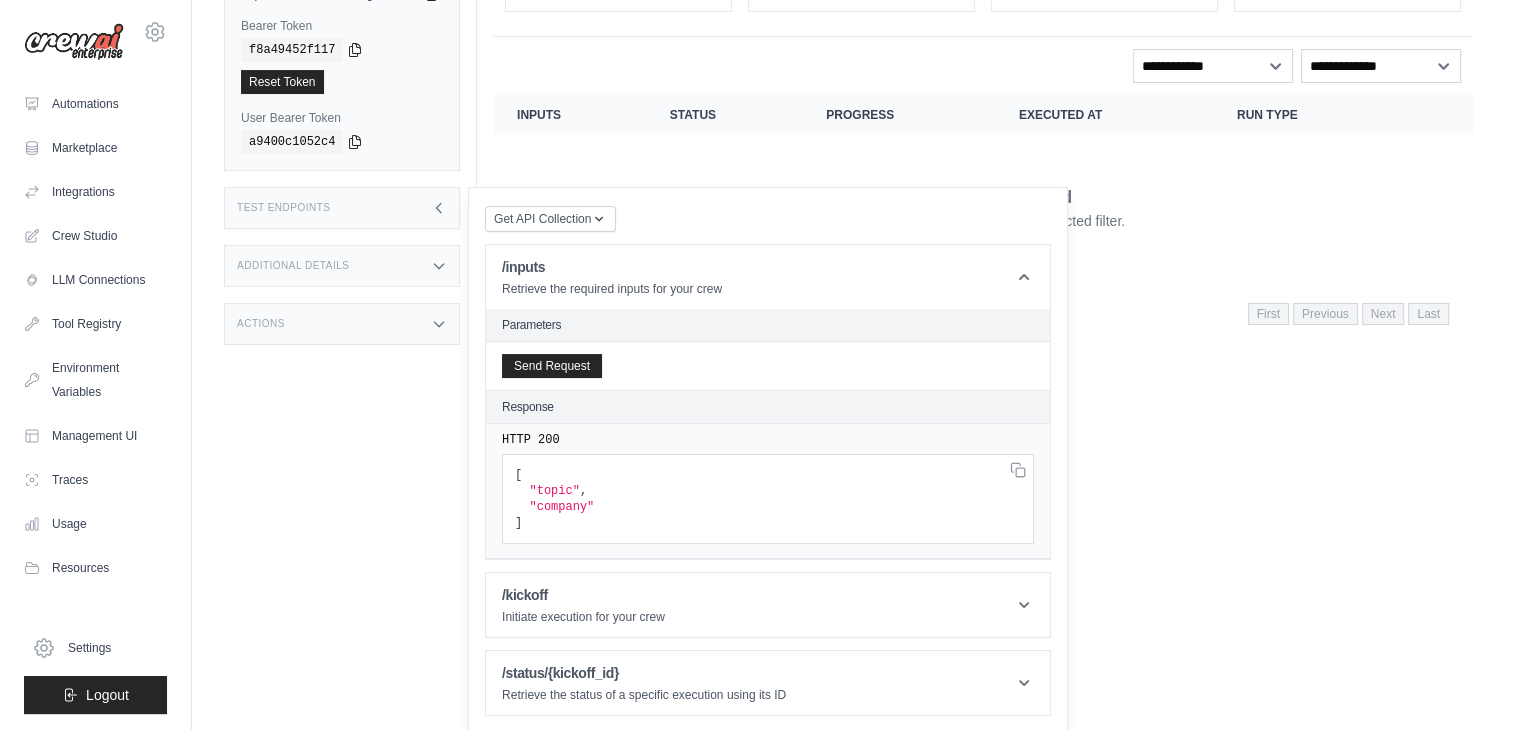 click on "Actions" at bounding box center [342, 324] 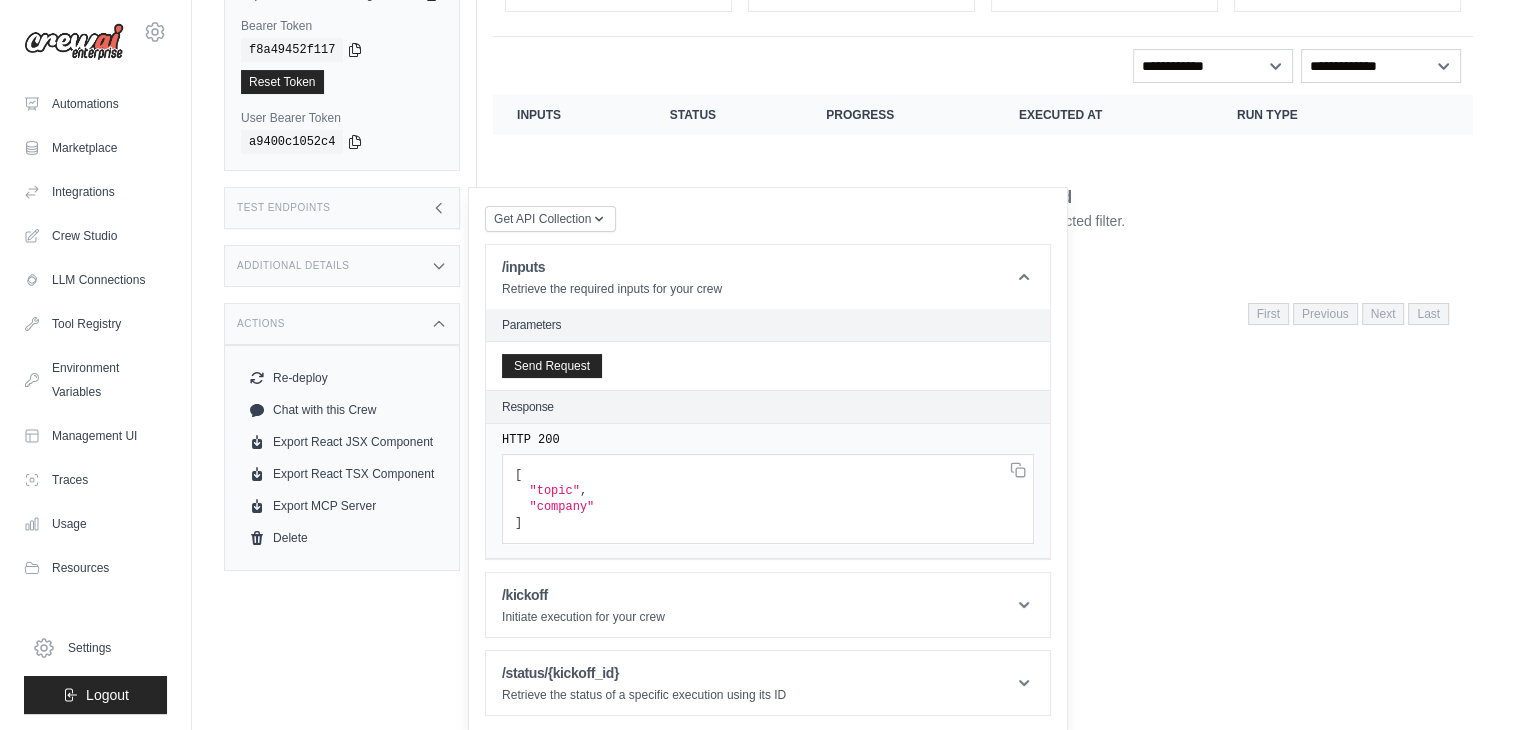 click on "Additional Details" at bounding box center (293, 266) 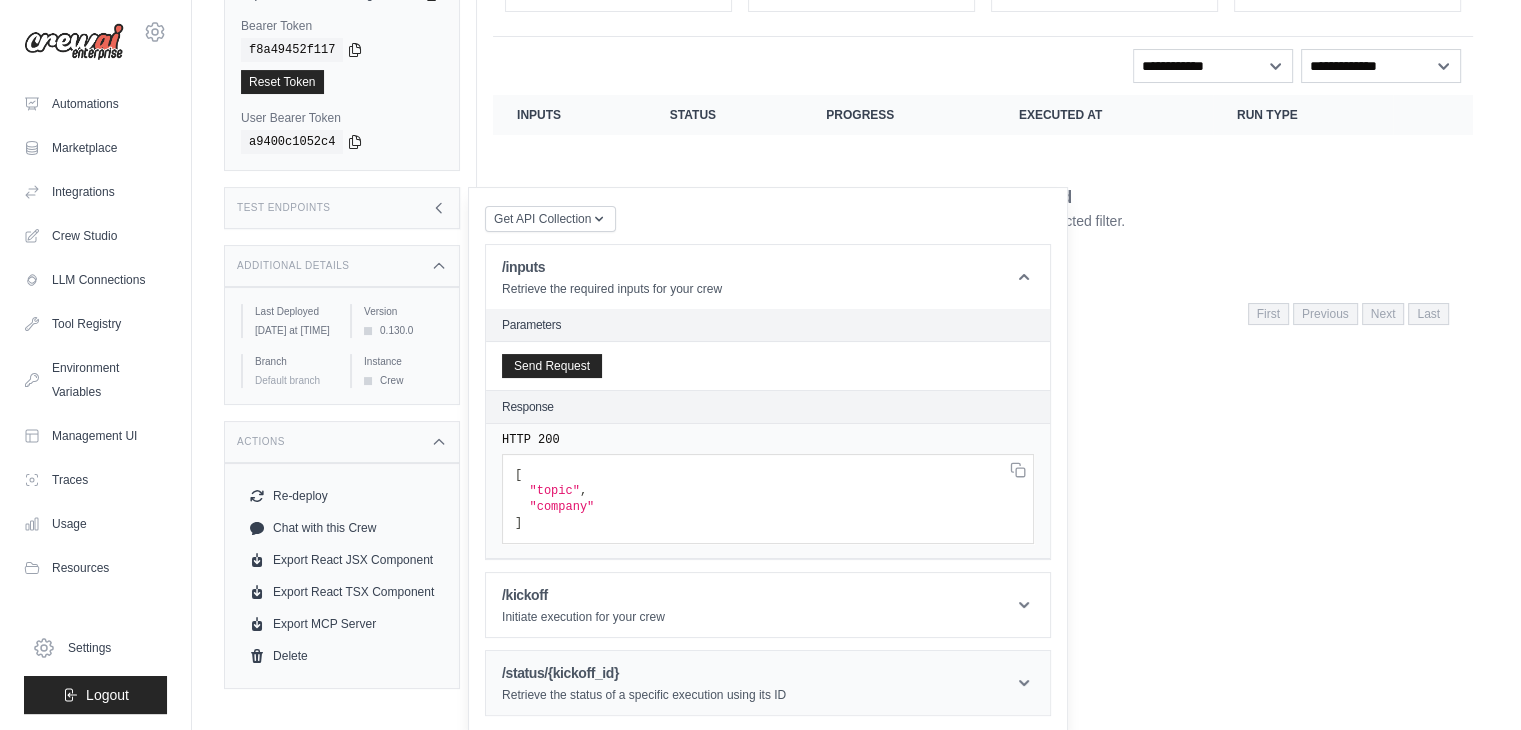 click on "/status/{kickoff_id}" at bounding box center [644, 673] 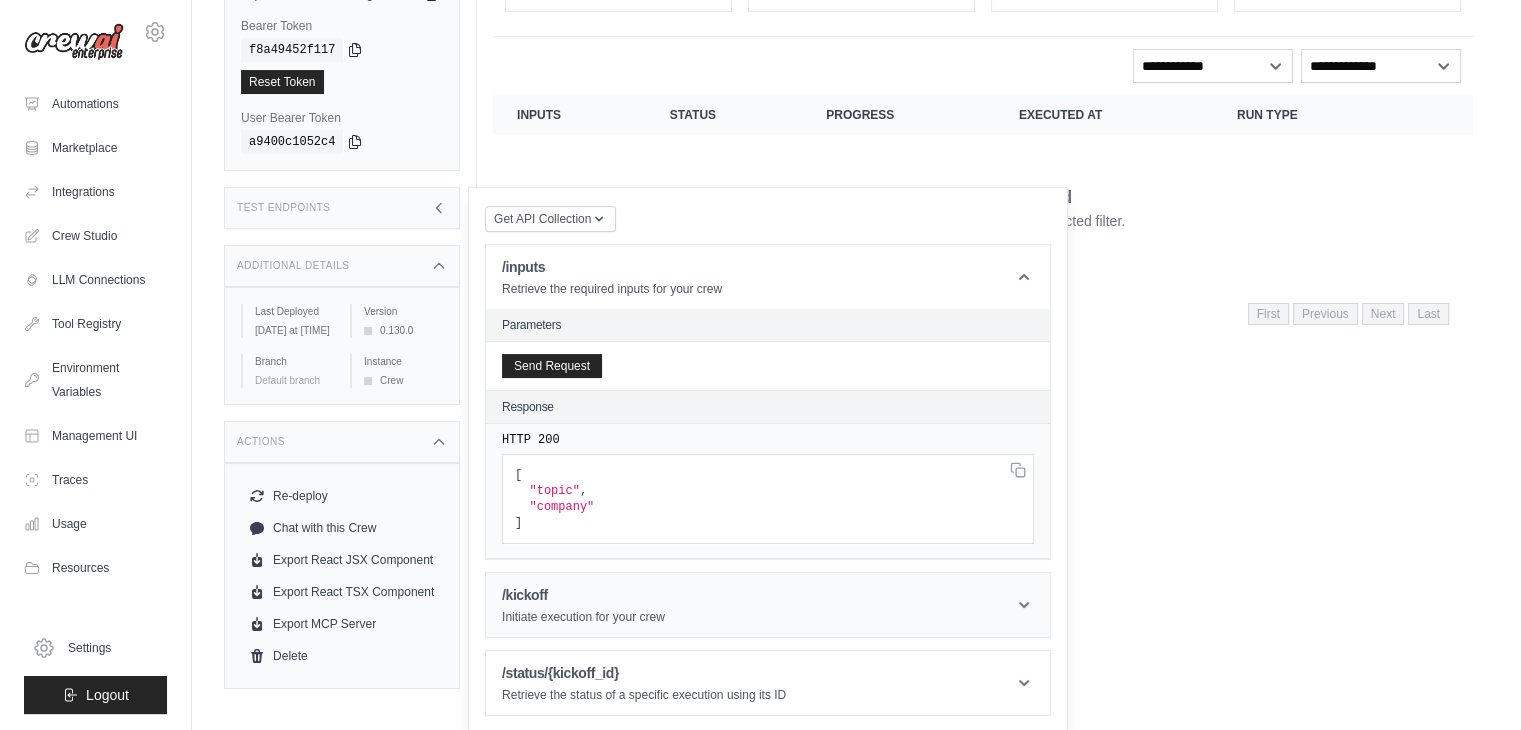 click on "/kickoff" at bounding box center [583, 595] 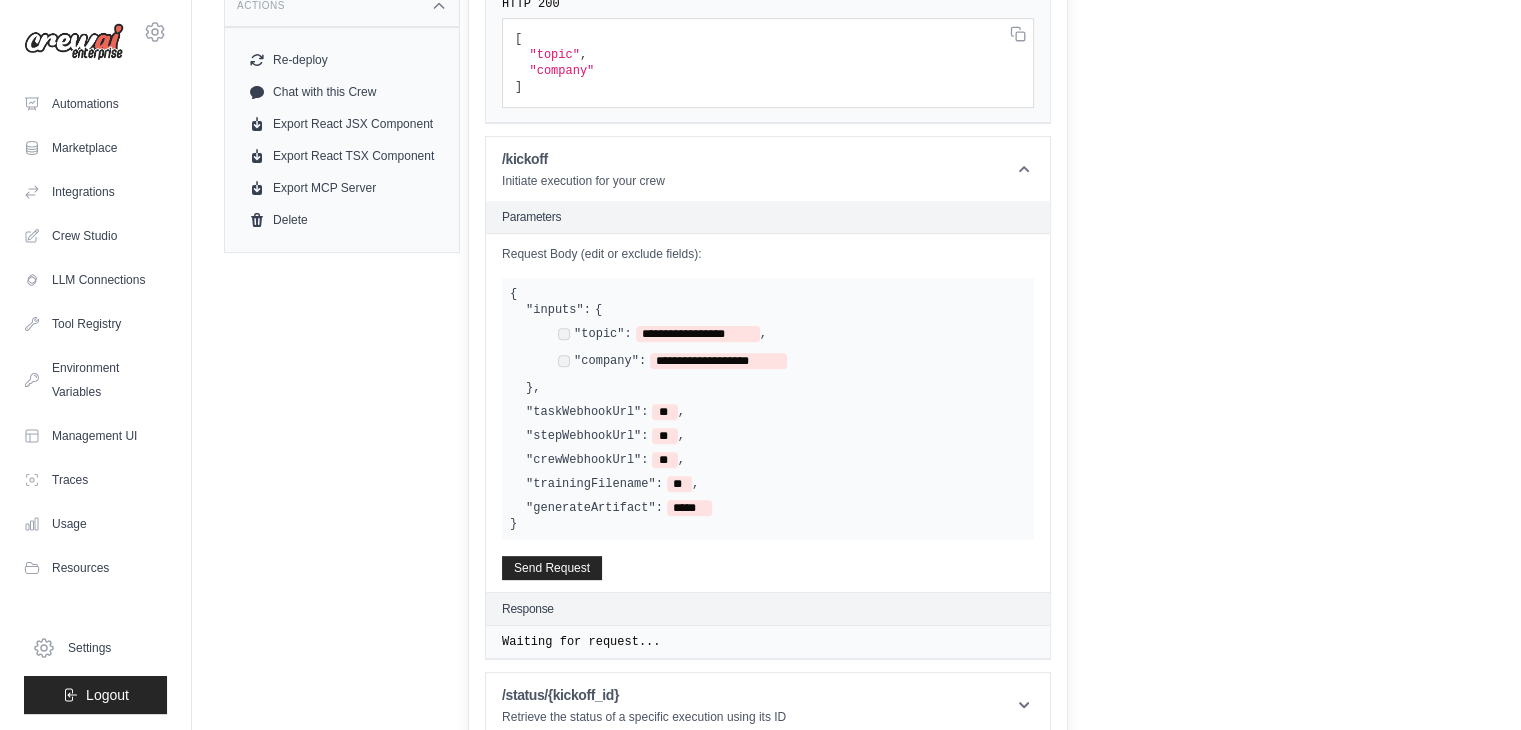 scroll, scrollTop: 643, scrollLeft: 0, axis: vertical 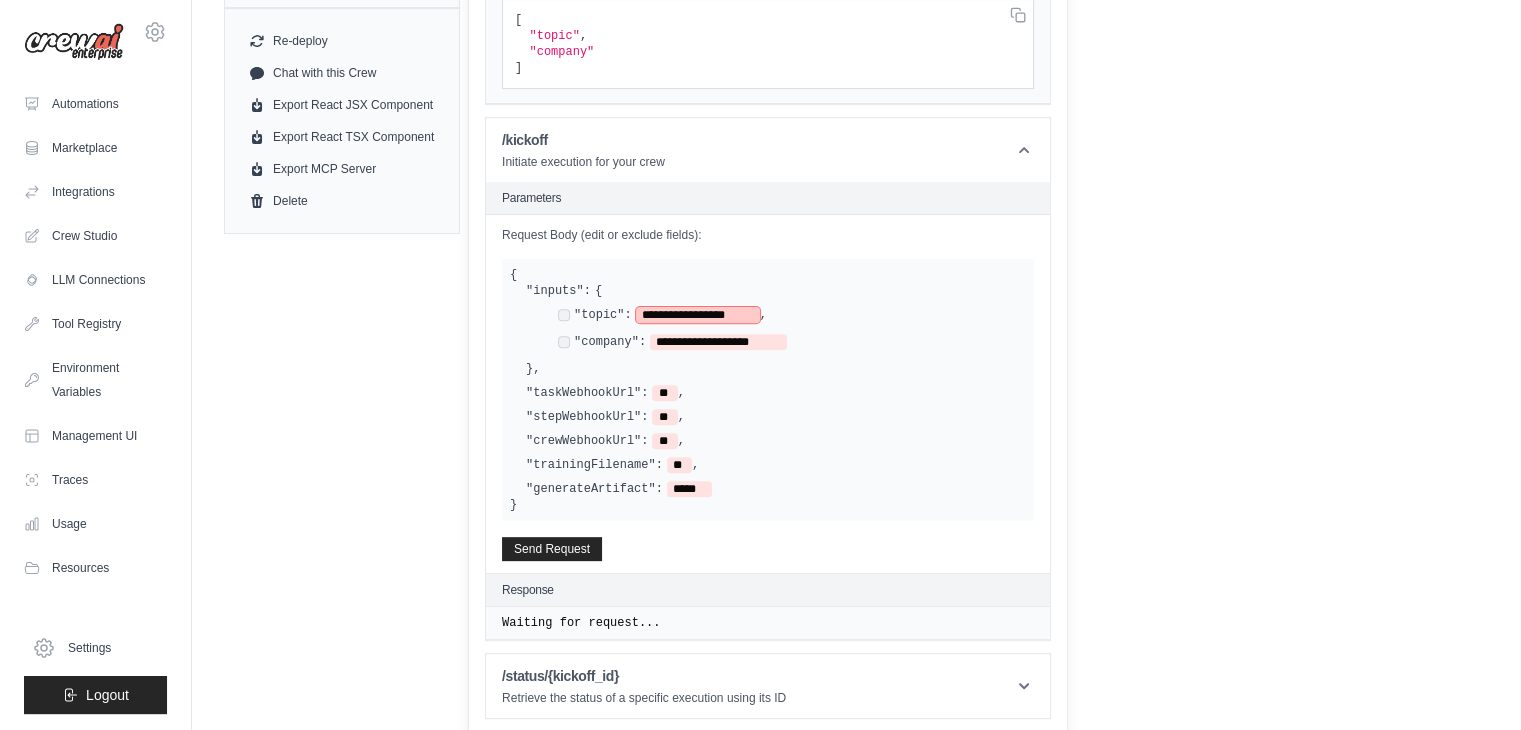 click on "**********" at bounding box center (698, 315) 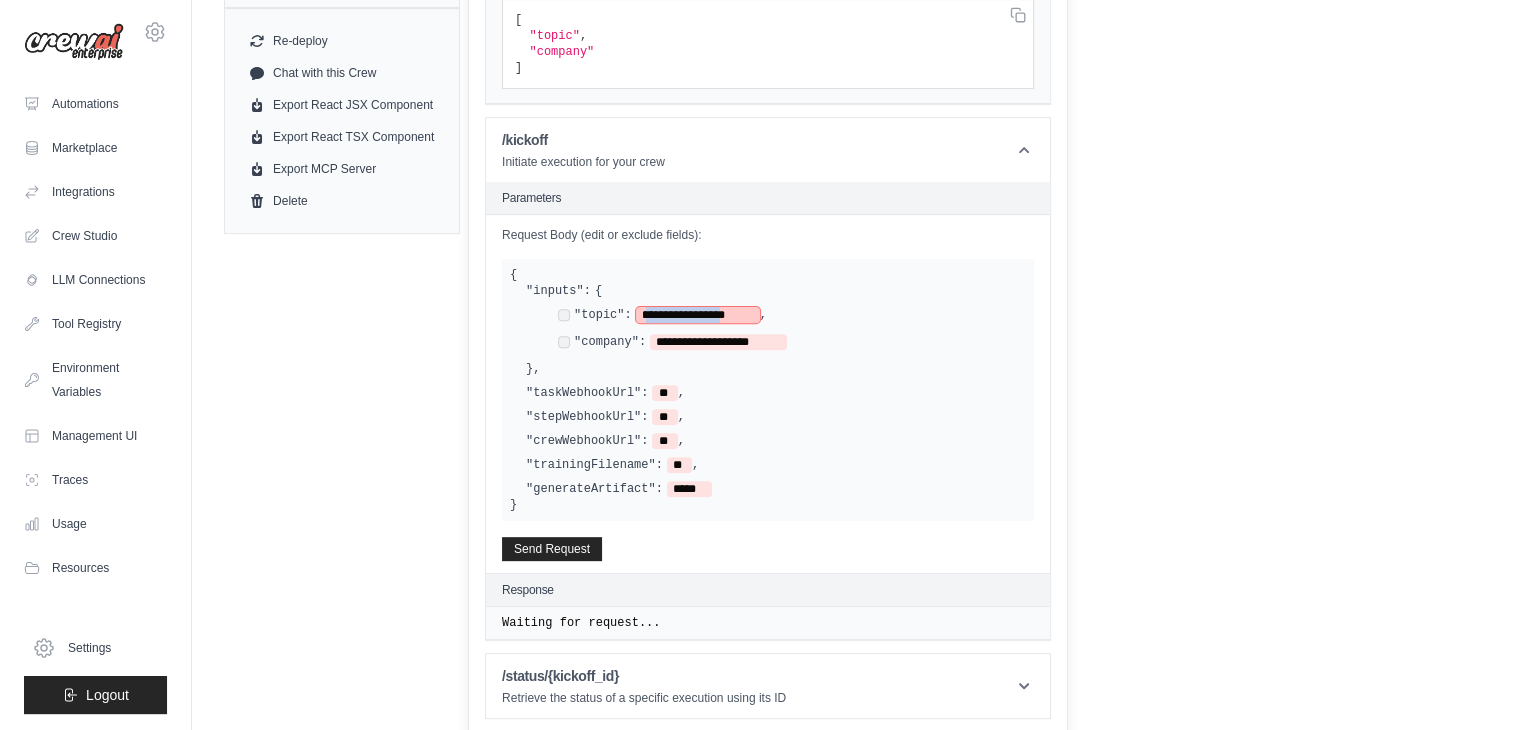 drag, startPoint x: 641, startPoint y: 306, endPoint x: 742, endPoint y: 308, distance: 101.0198 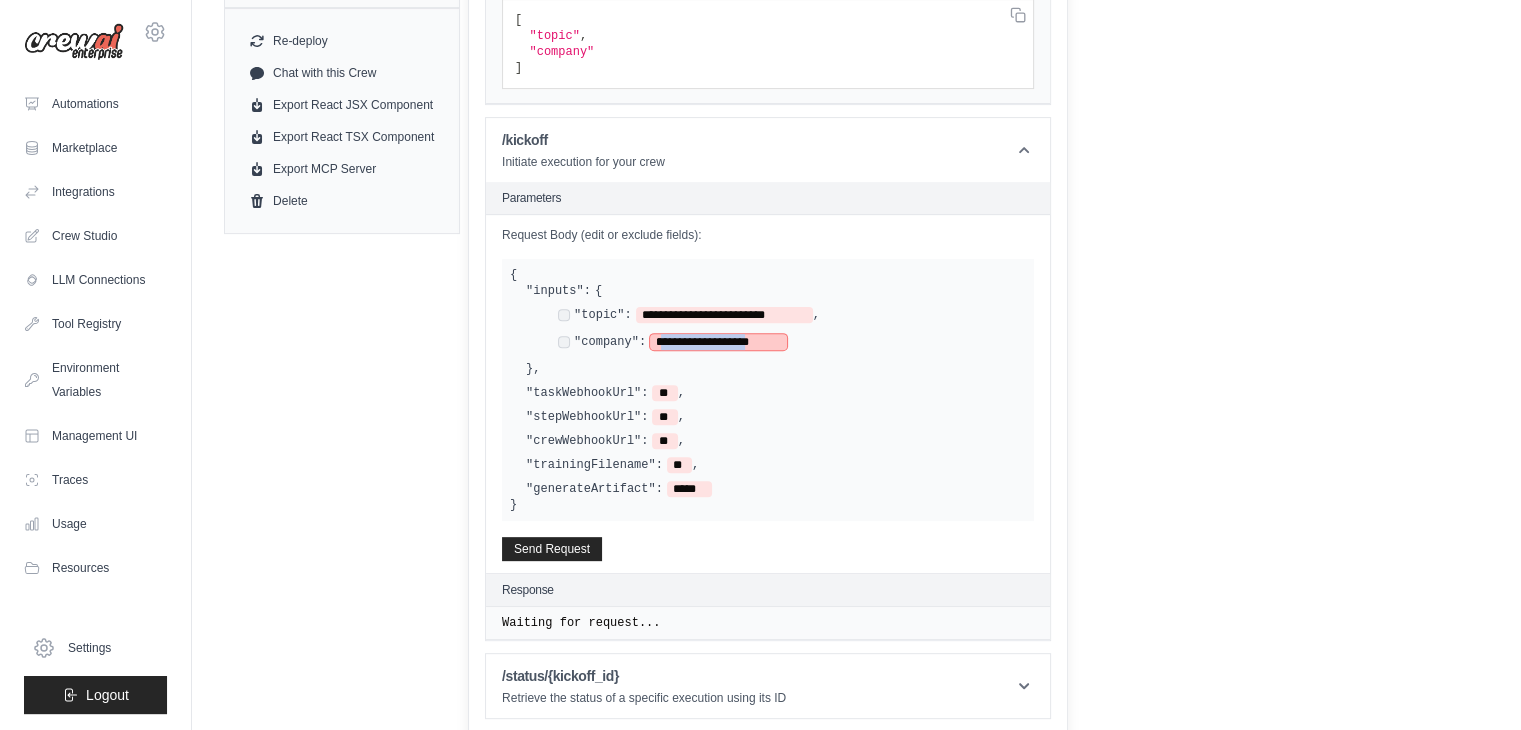 drag, startPoint x: 659, startPoint y: 337, endPoint x: 769, endPoint y: 337, distance: 110 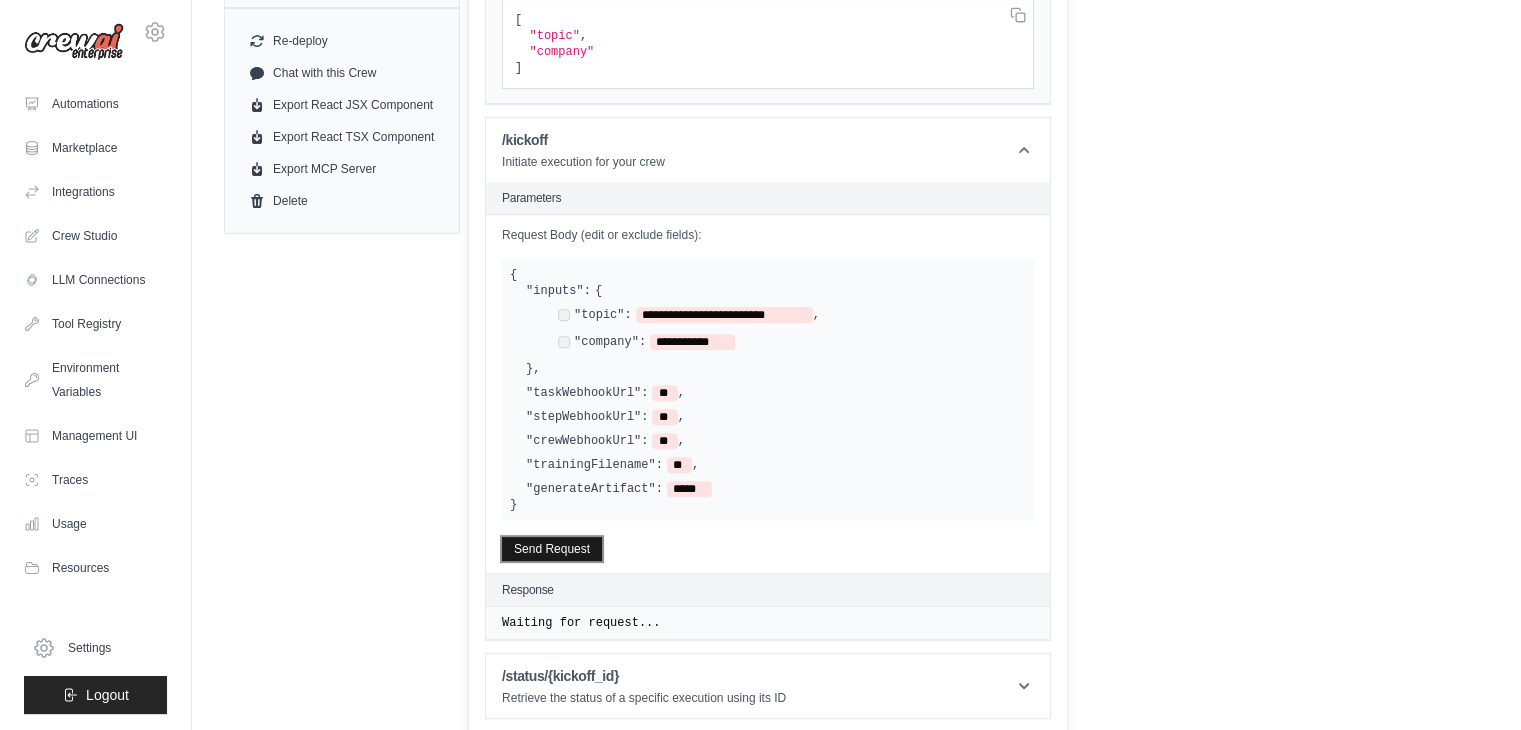 click on "Send Request" at bounding box center [552, 549] 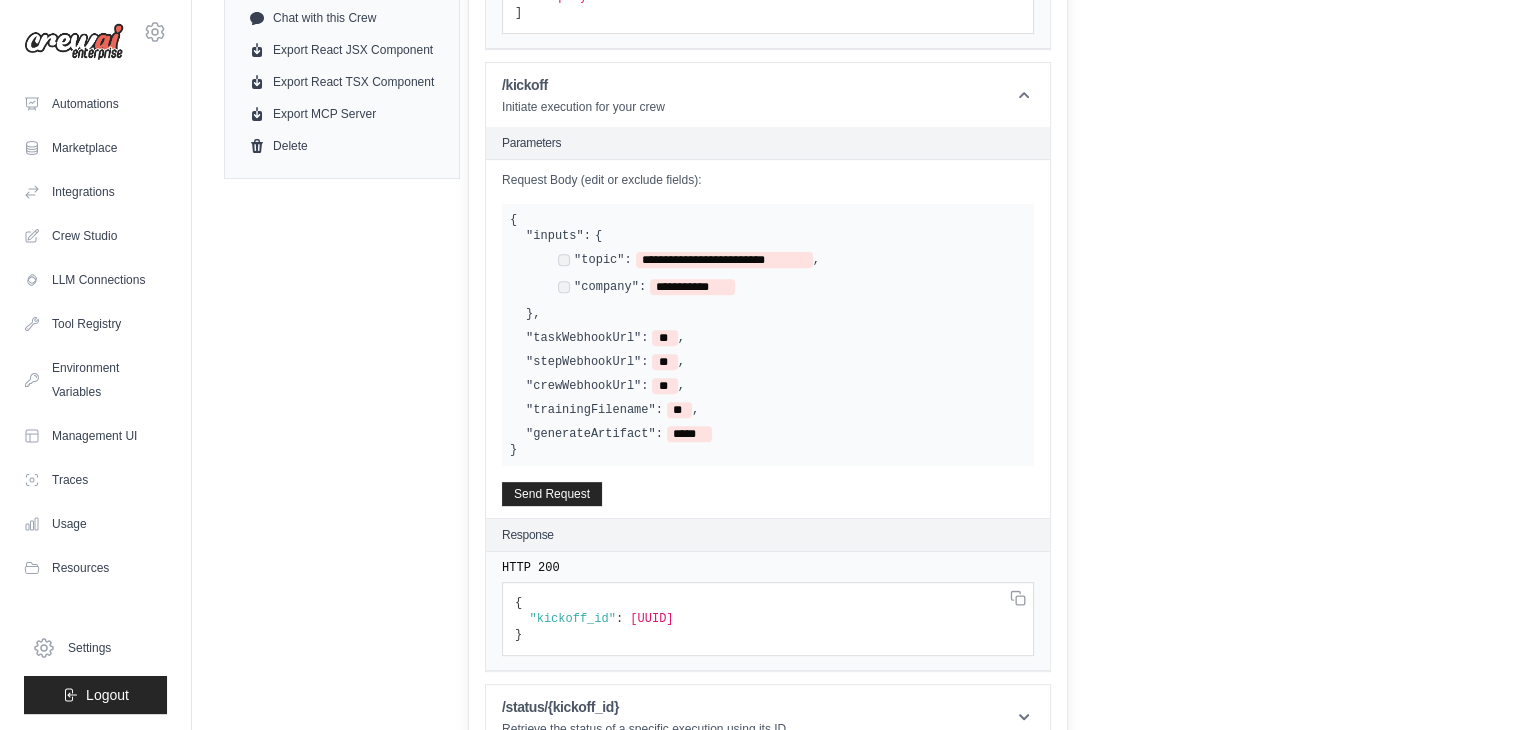 scroll, scrollTop: 728, scrollLeft: 0, axis: vertical 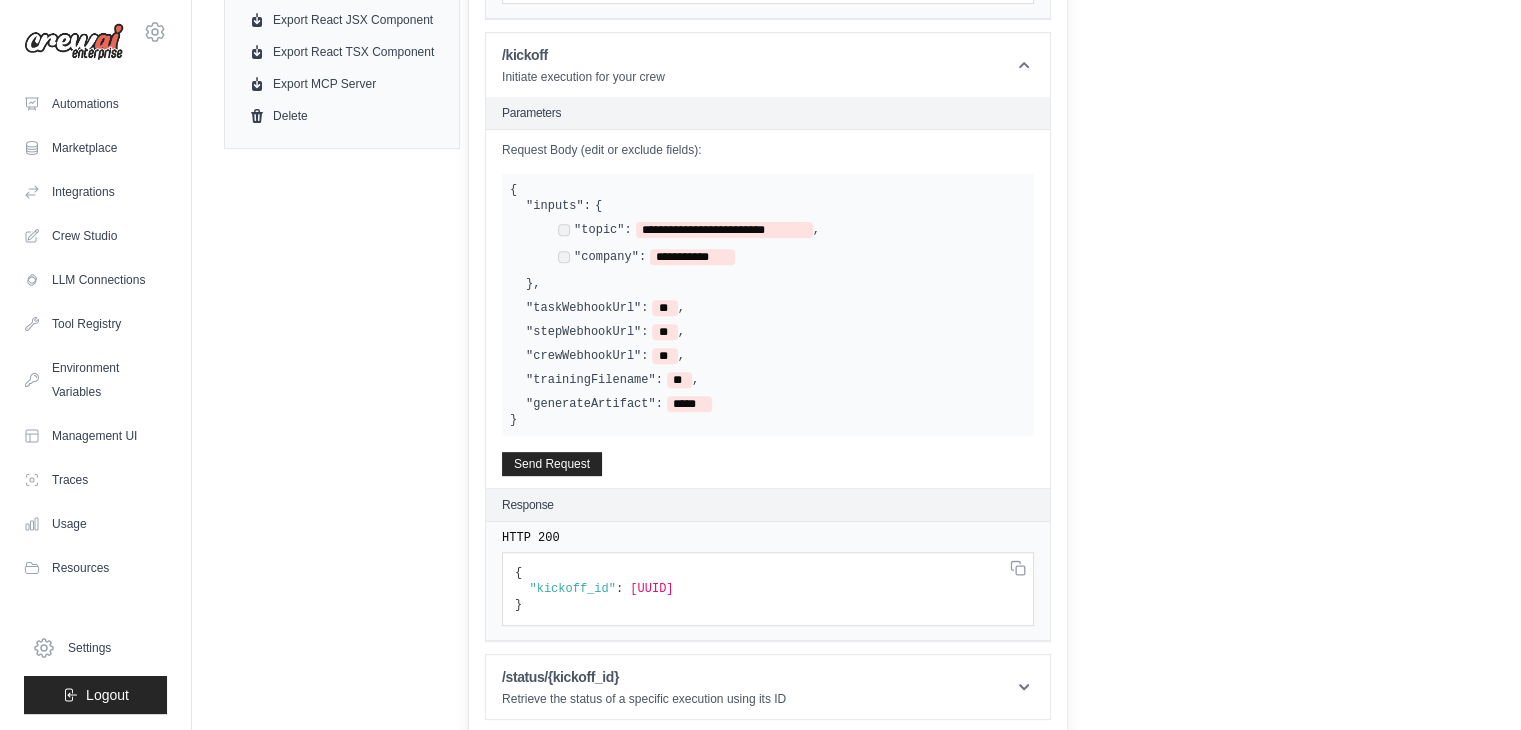click on ""2d597d30-d0d6-49fa-b559-0b8ed1410c5b"" at bounding box center [561, -33] 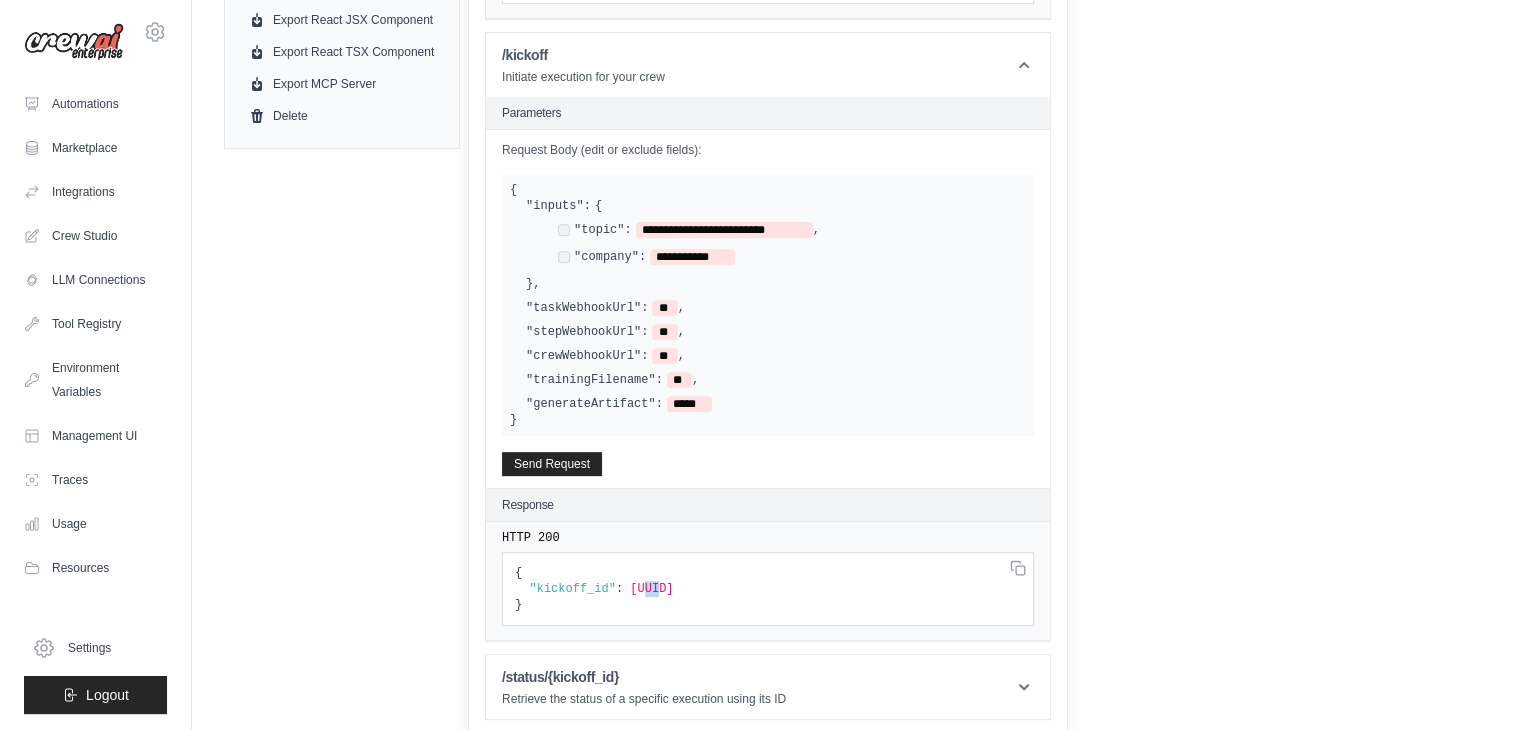 drag, startPoint x: 638, startPoint y: 585, endPoint x: 656, endPoint y: 583, distance: 18.110771 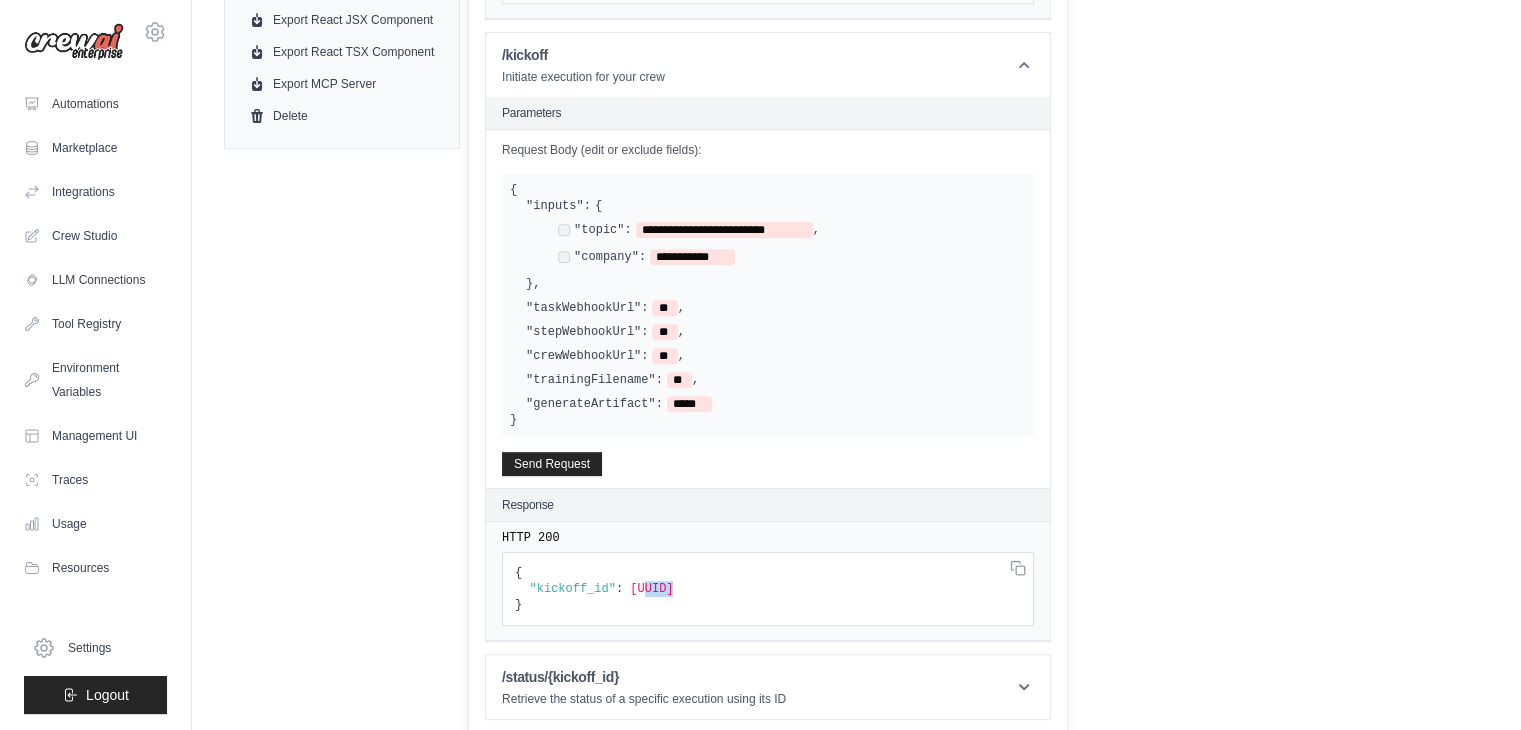 click on ""2d597d30-d0d6-49fa-b559-0b8ed1410c5b"" at bounding box center (561, -33) 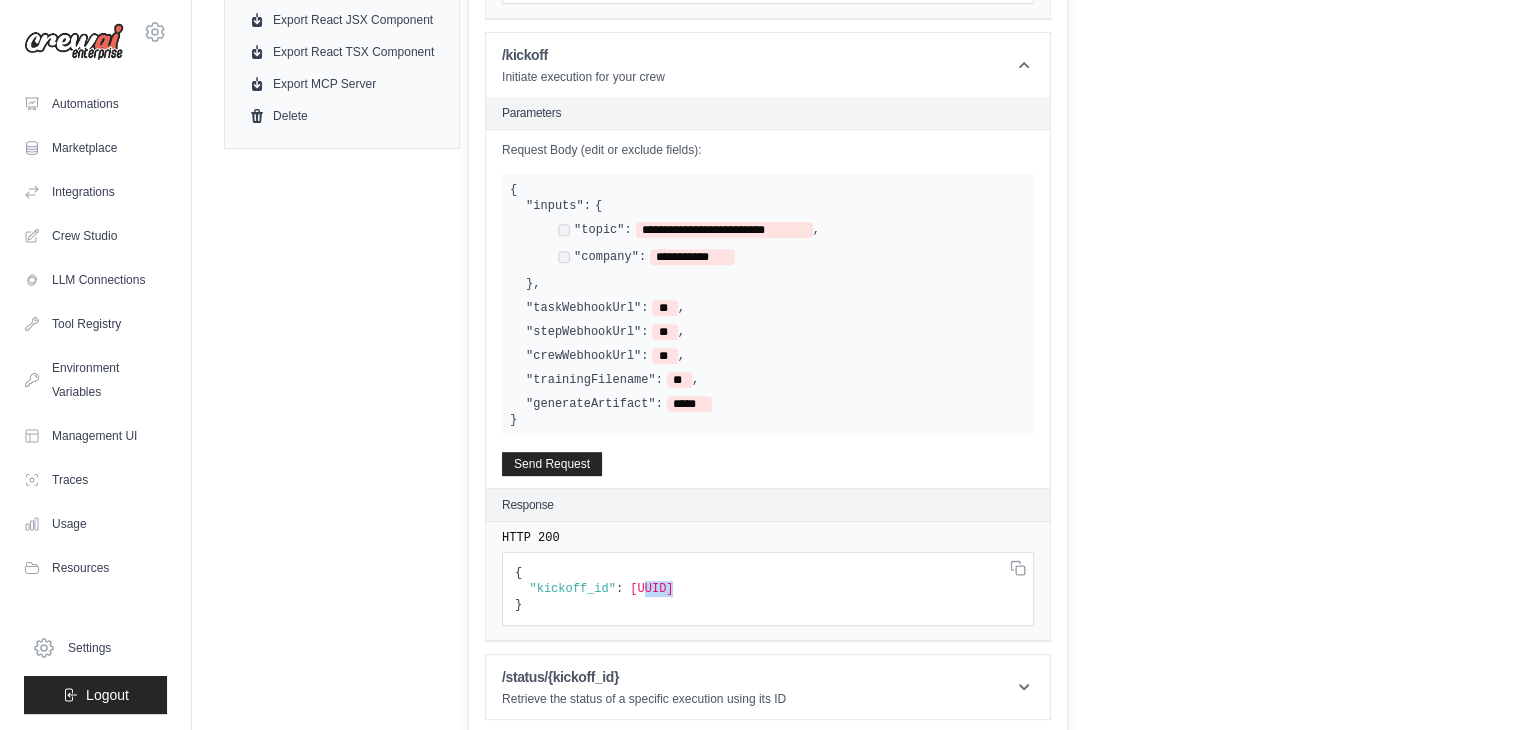 drag, startPoint x: 864, startPoint y: 585, endPoint x: 627, endPoint y: 584, distance: 237.0021 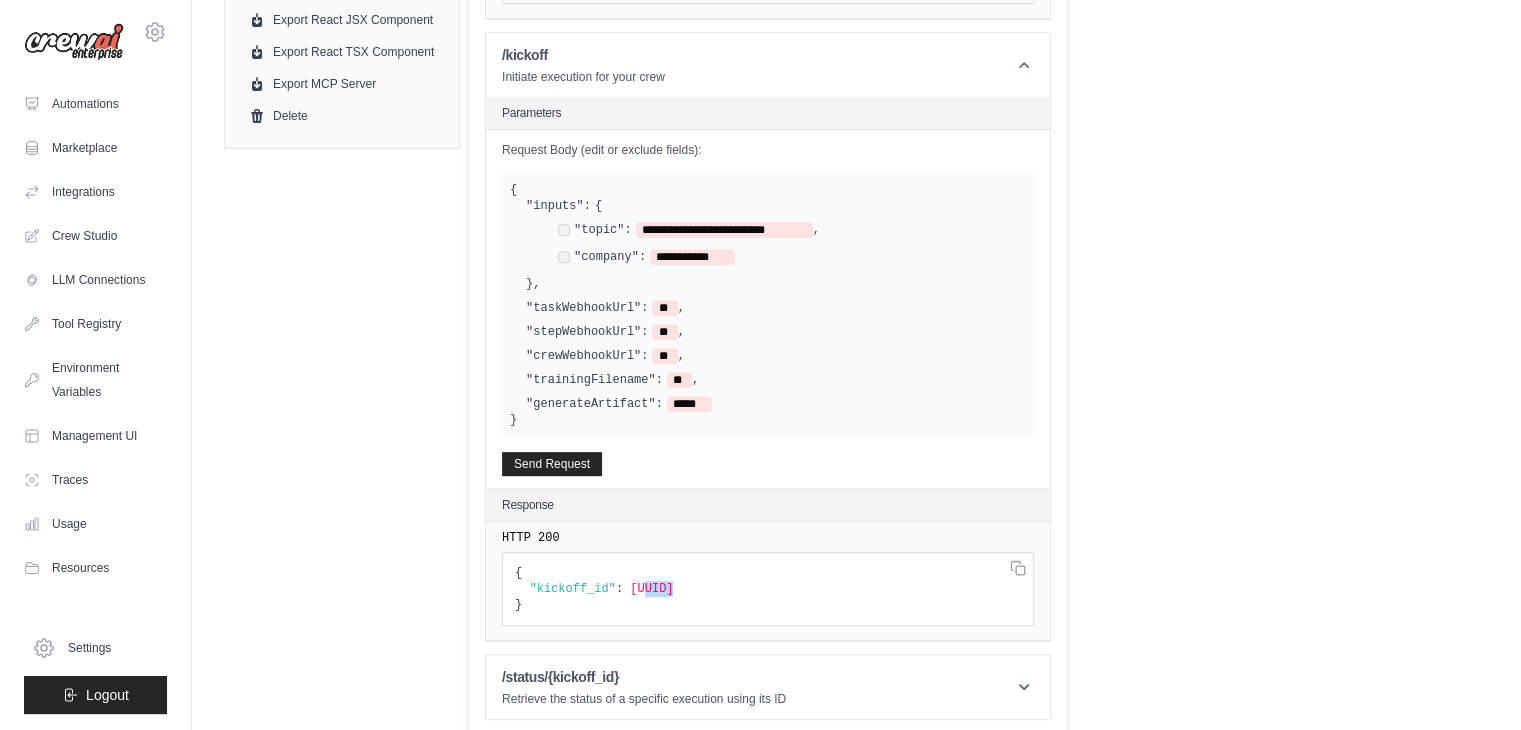click on ""2d597d30-d0d6-49fa-b559-0b8ed1410c5b"" at bounding box center (561, -33) 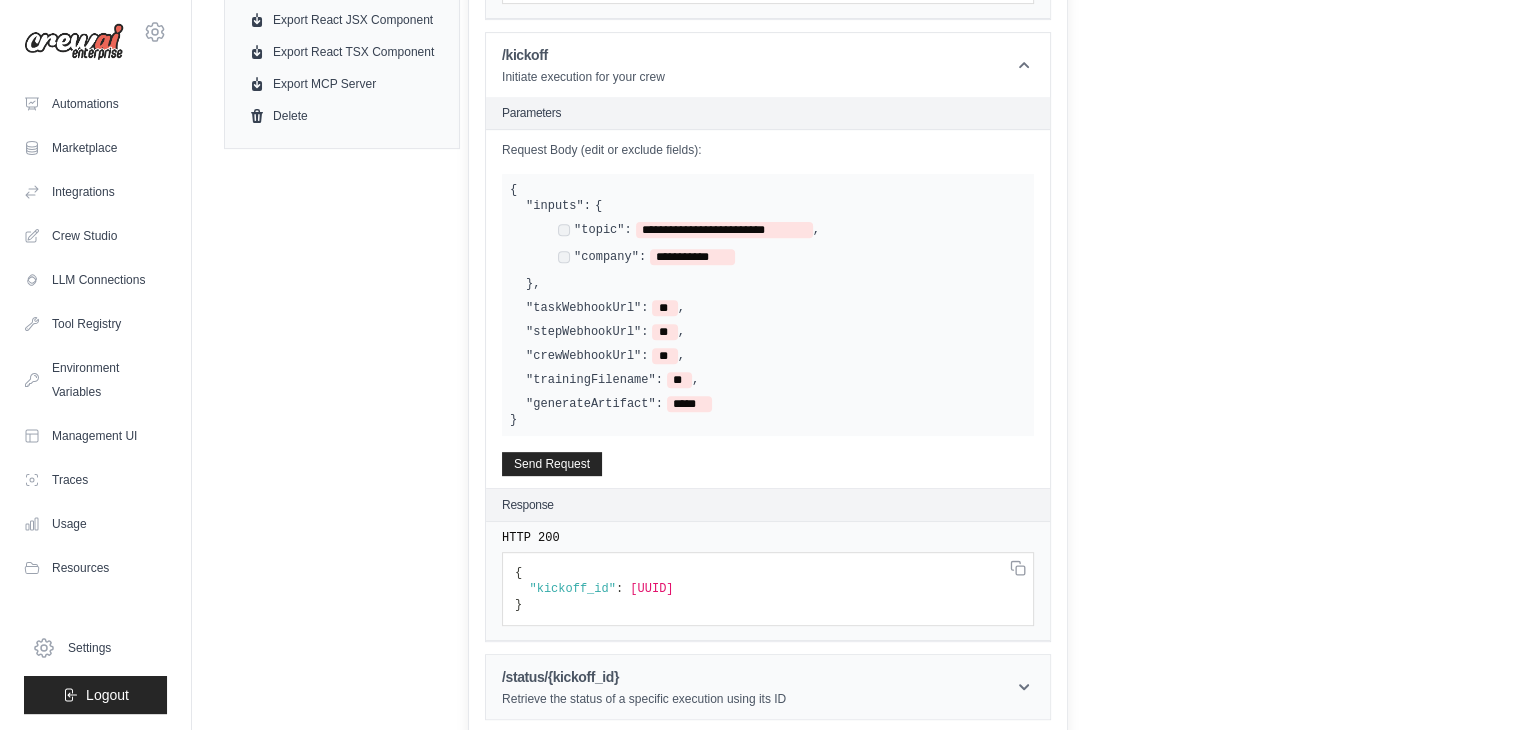 click on "/status/{kickoff_id}" at bounding box center (644, 677) 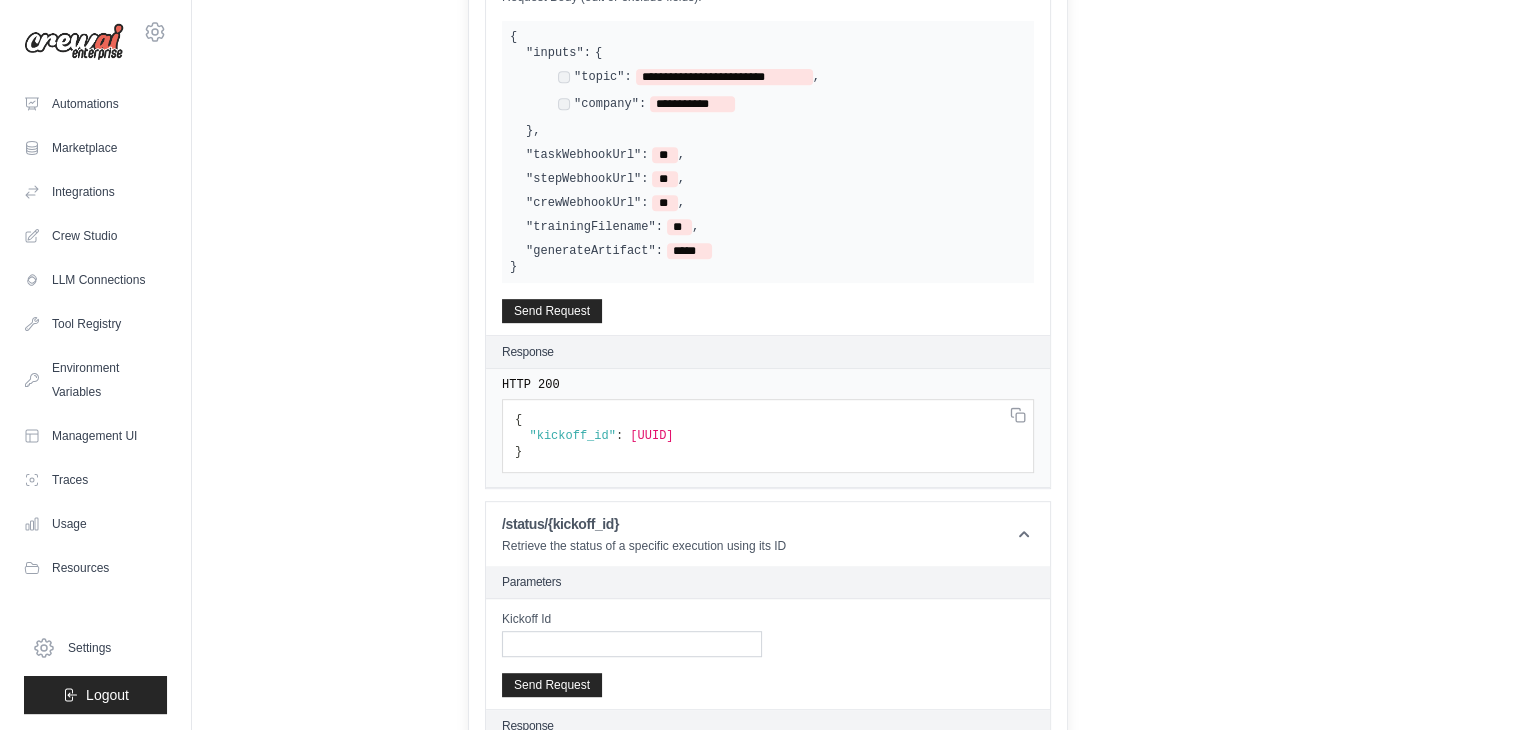 scroll, scrollTop: 937, scrollLeft: 0, axis: vertical 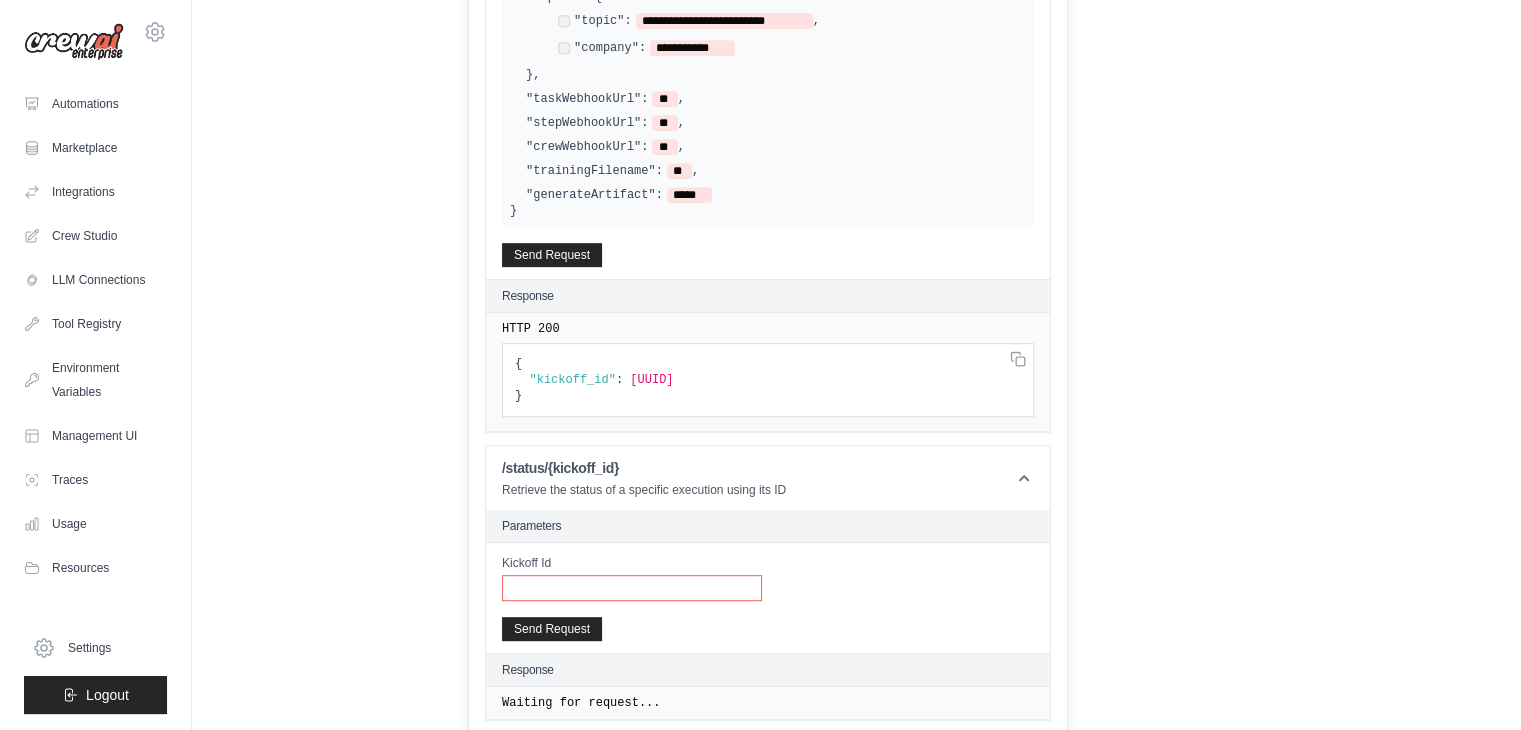 click on "Kickoff Id" at bounding box center (632, 588) 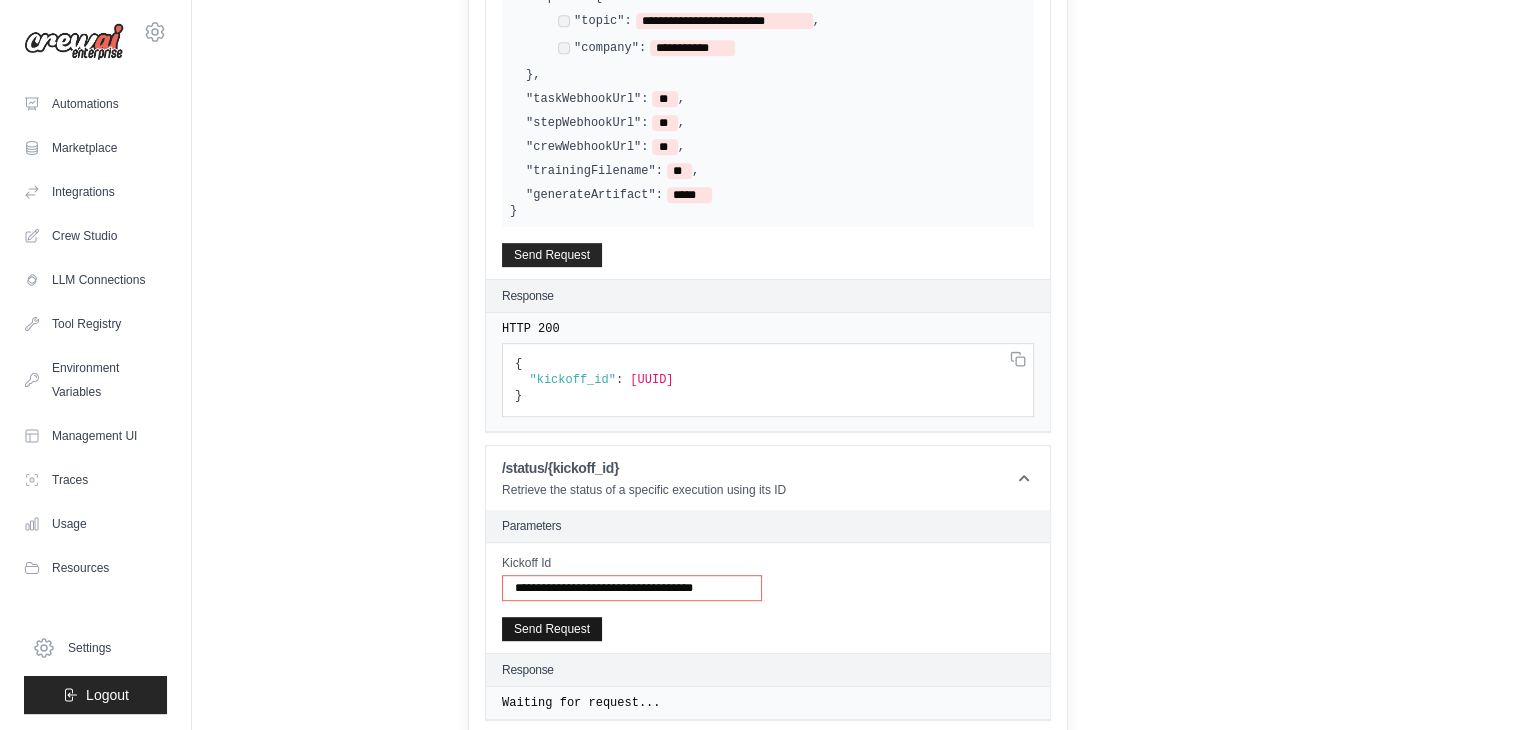 type on "**********" 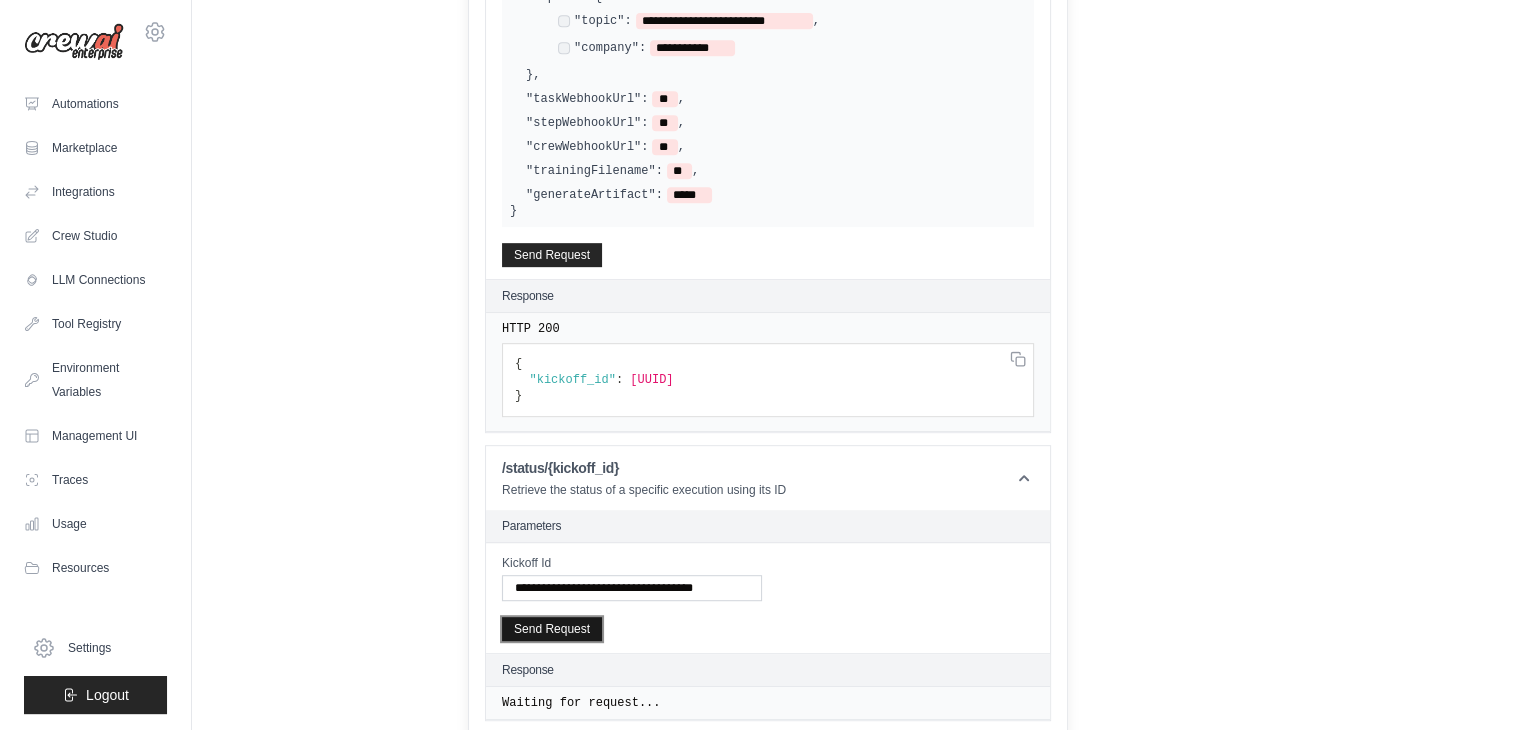 click on "Send Request" at bounding box center (552, 629) 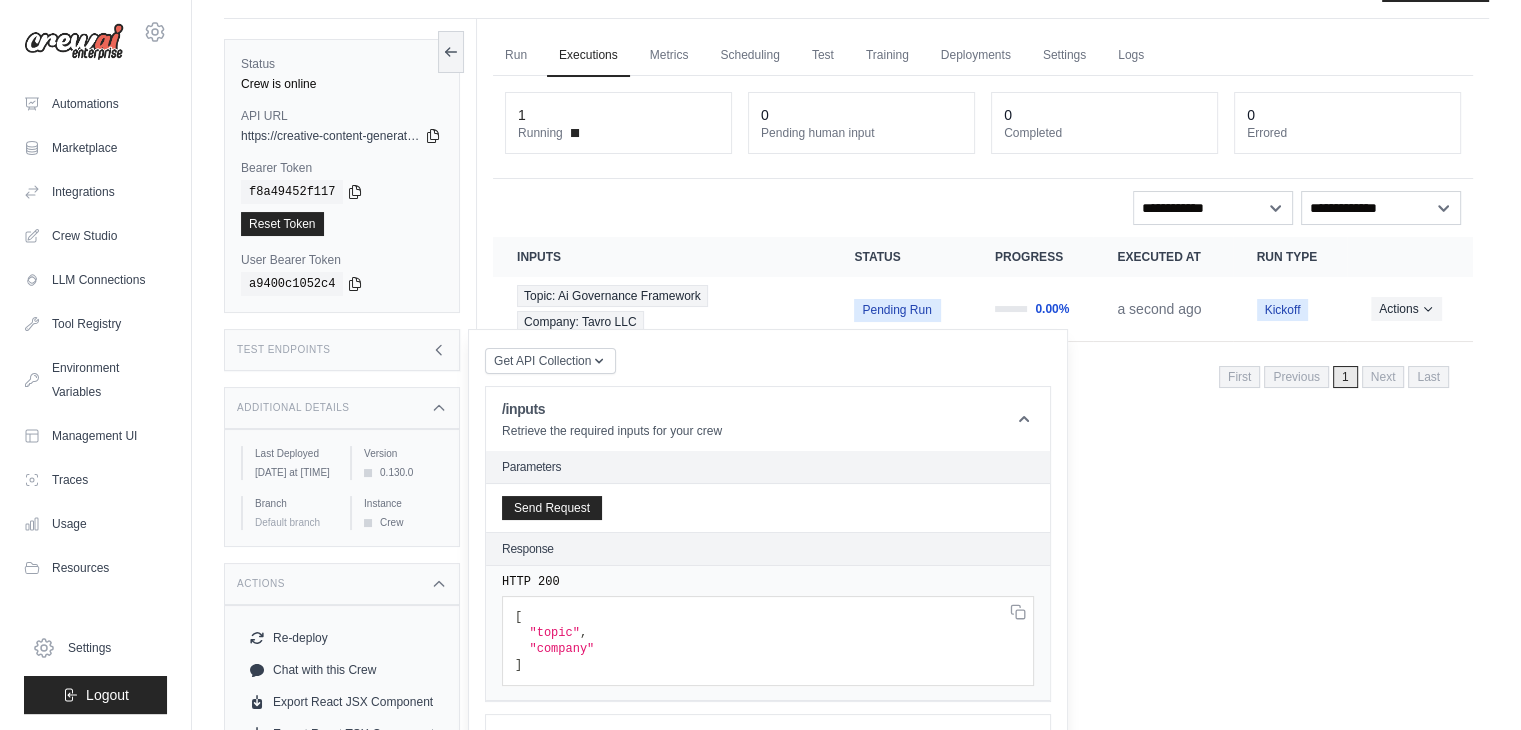 scroll, scrollTop: 0, scrollLeft: 0, axis: both 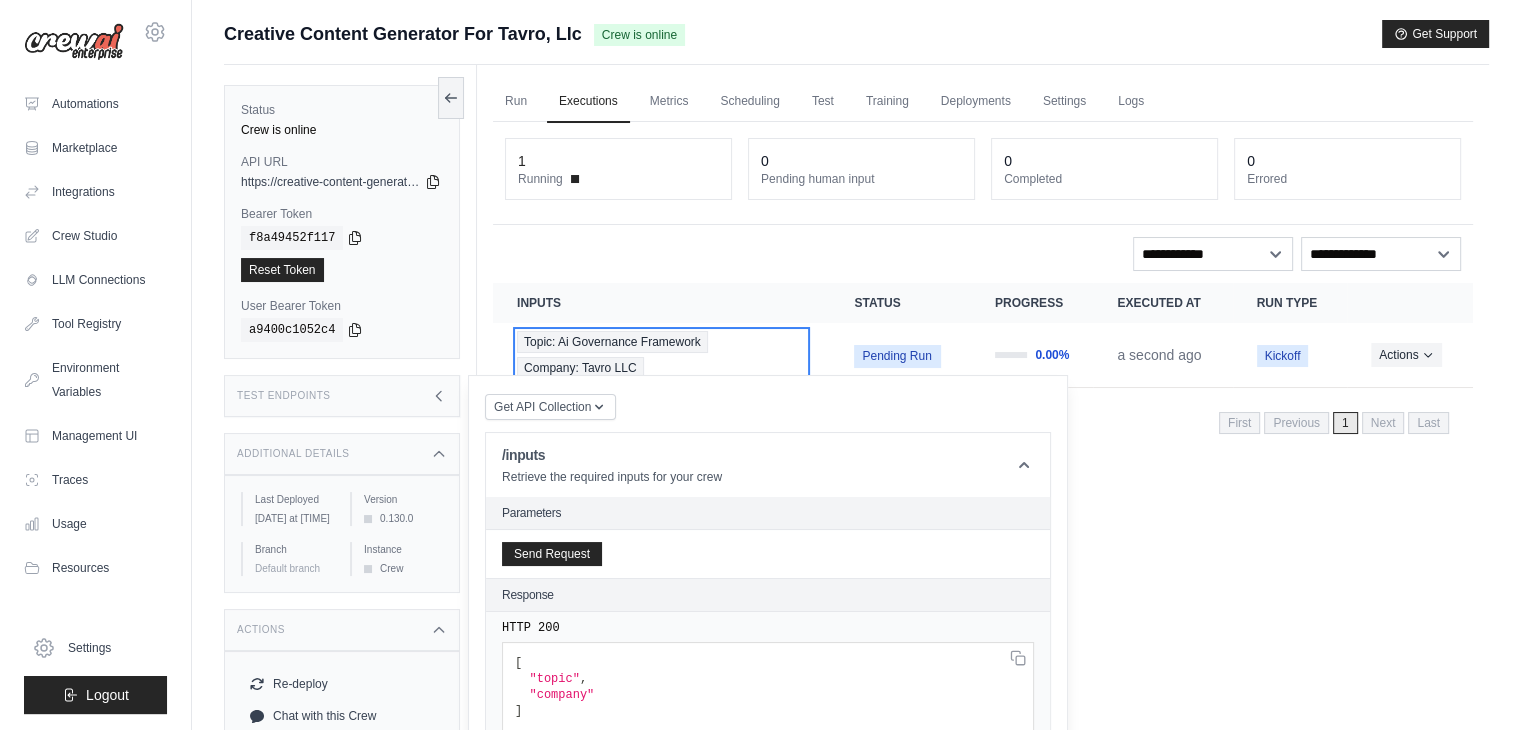 click on "Topic:
Ai Governance Framework" at bounding box center (612, 342) 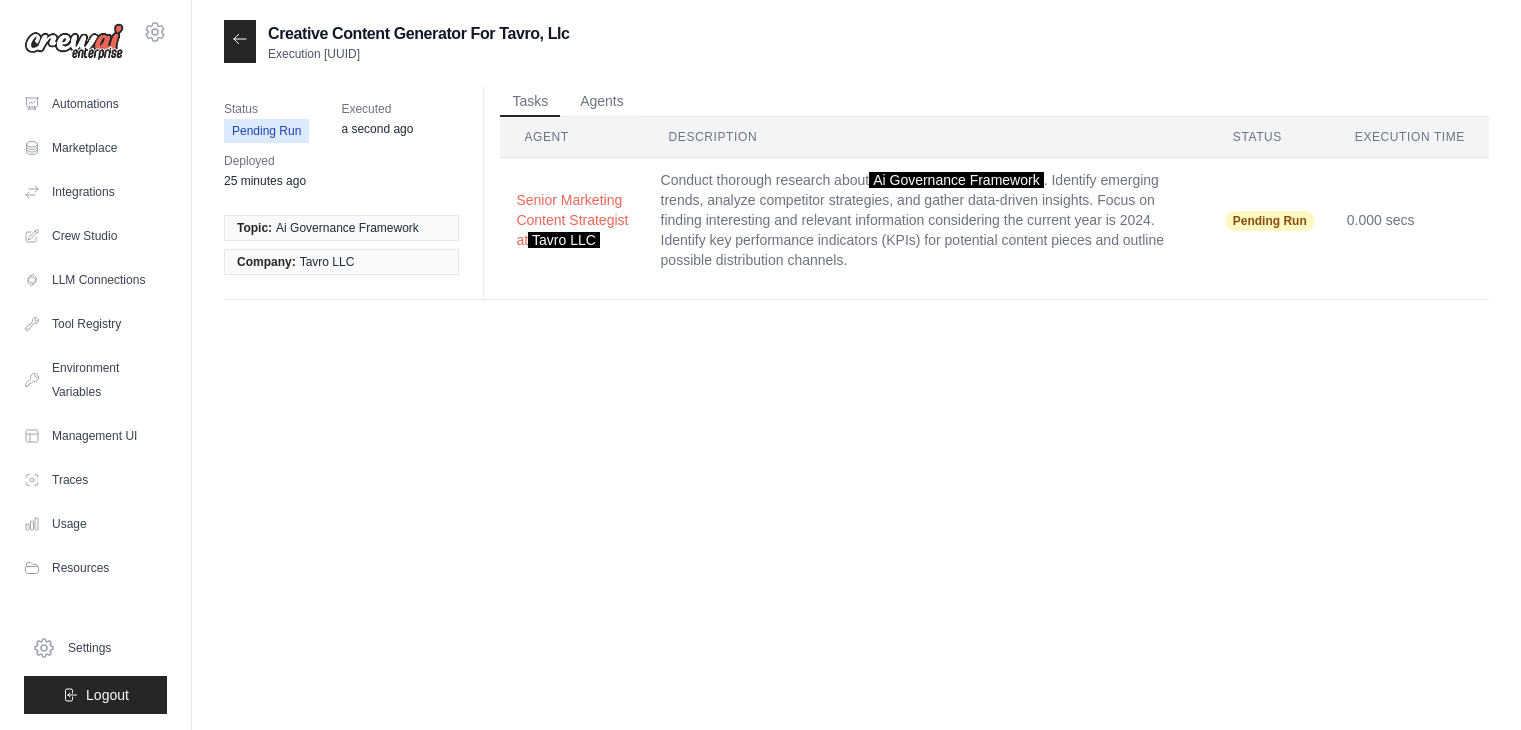 scroll, scrollTop: 0, scrollLeft: 0, axis: both 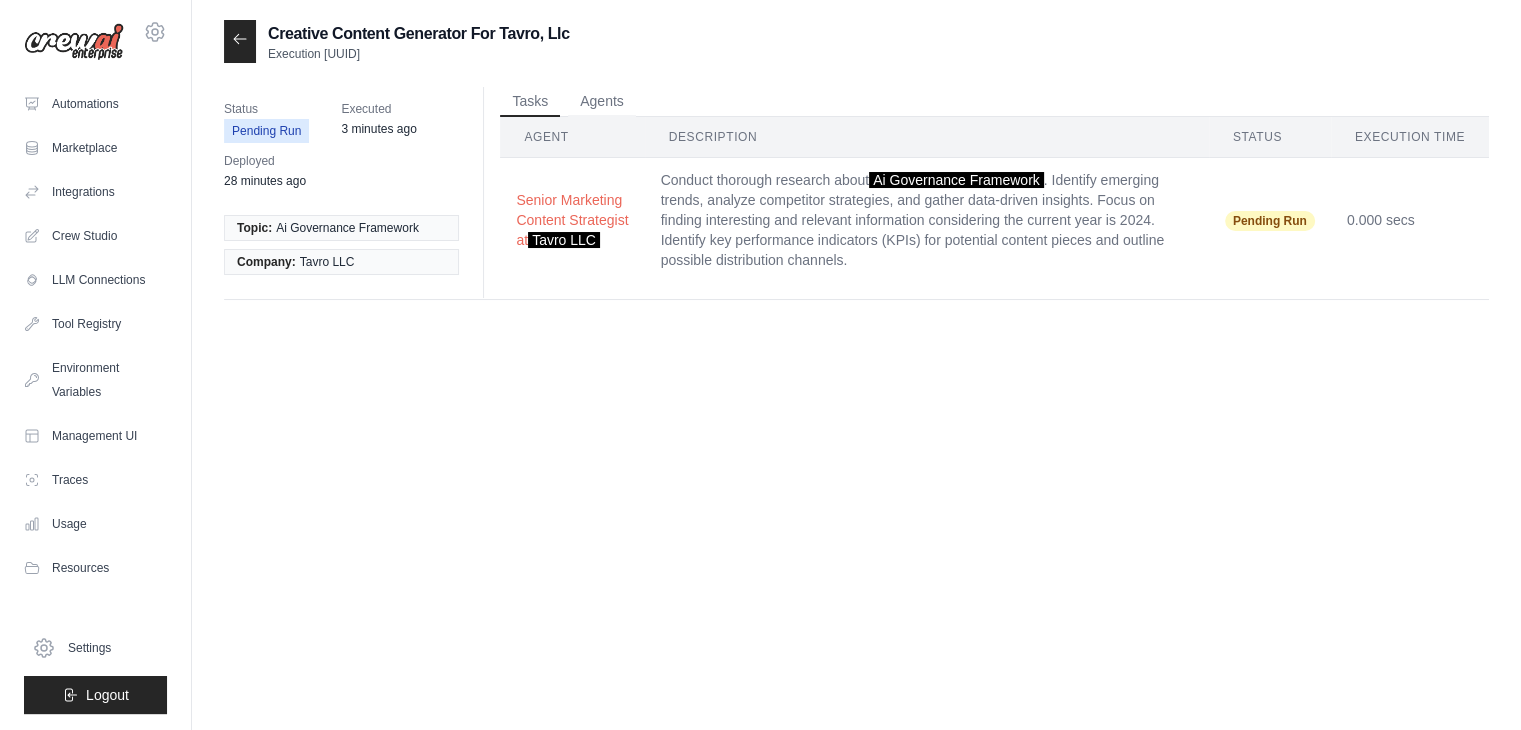 click at bounding box center (240, 41) 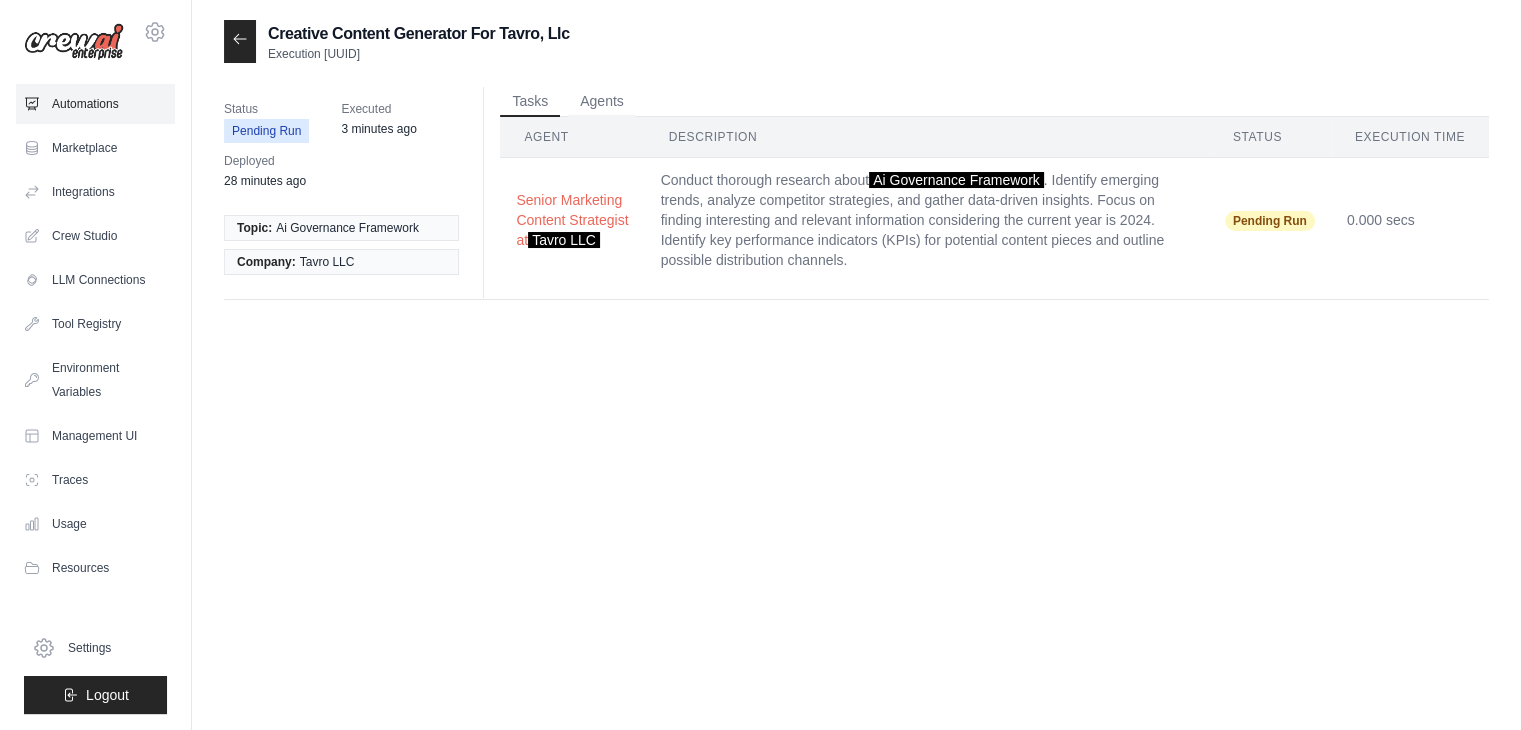click on "Automations" at bounding box center [95, 104] 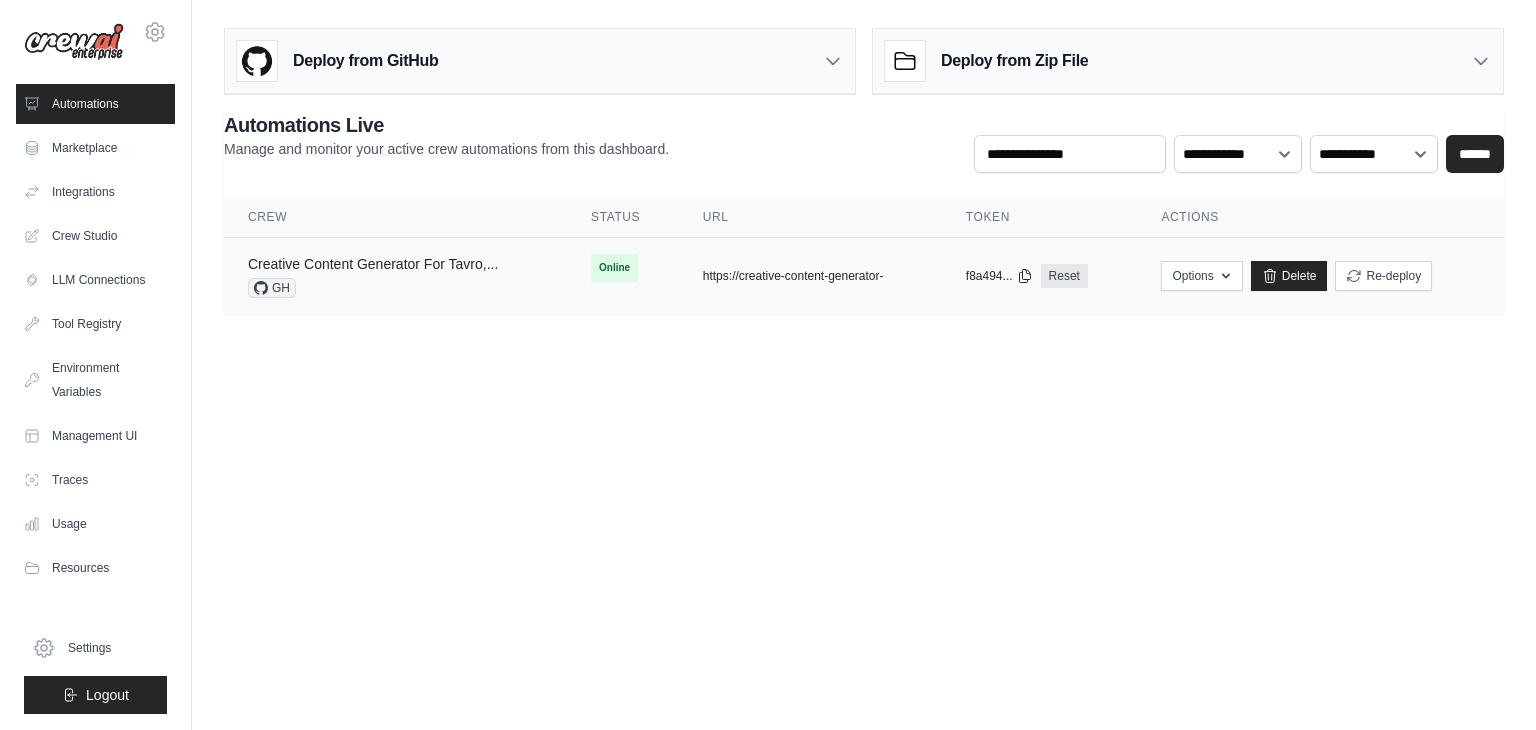 click on "Creative Content Generator For Tavro,..." at bounding box center [373, 264] 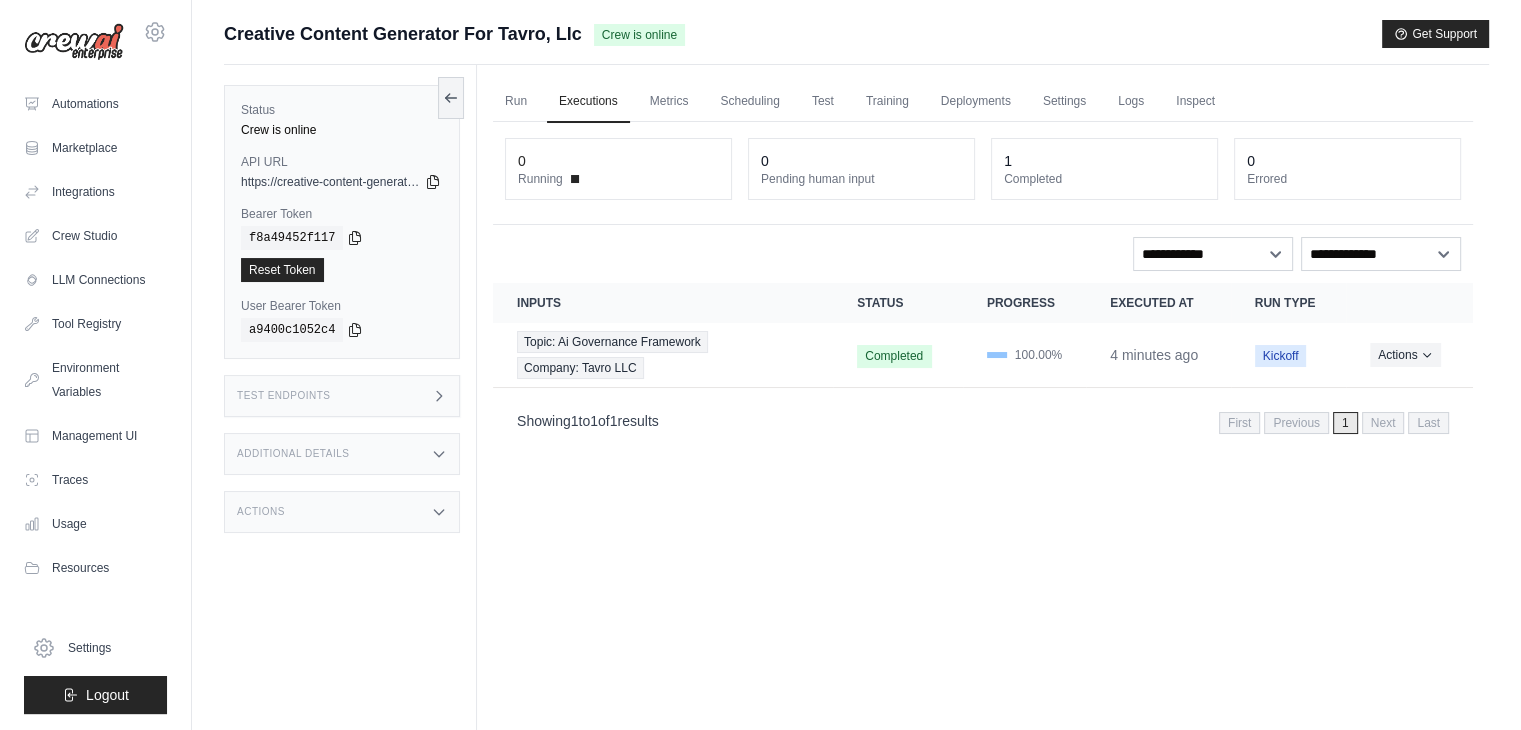 click on "Actions" at bounding box center [342, 512] 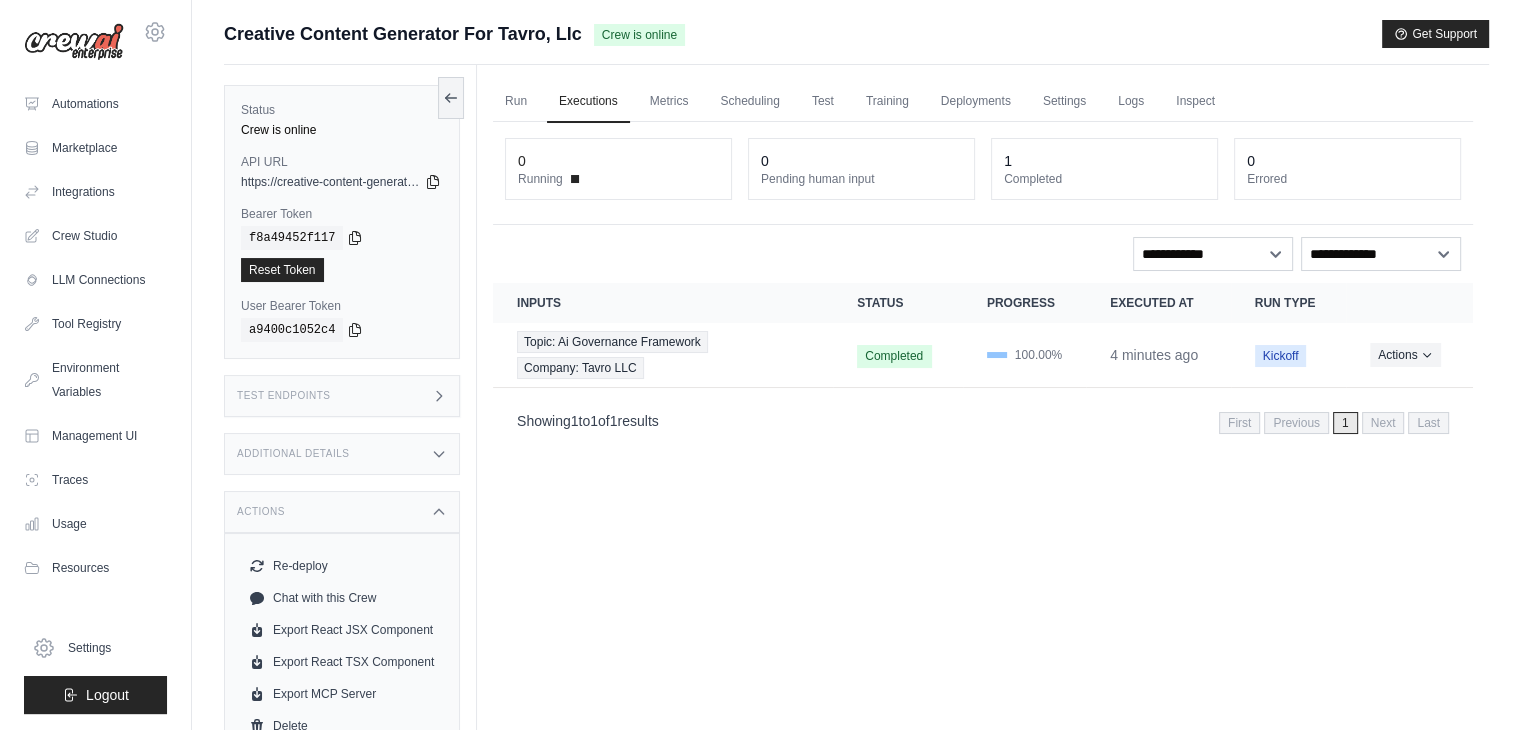 click on "Test Endpoints" at bounding box center (342, 396) 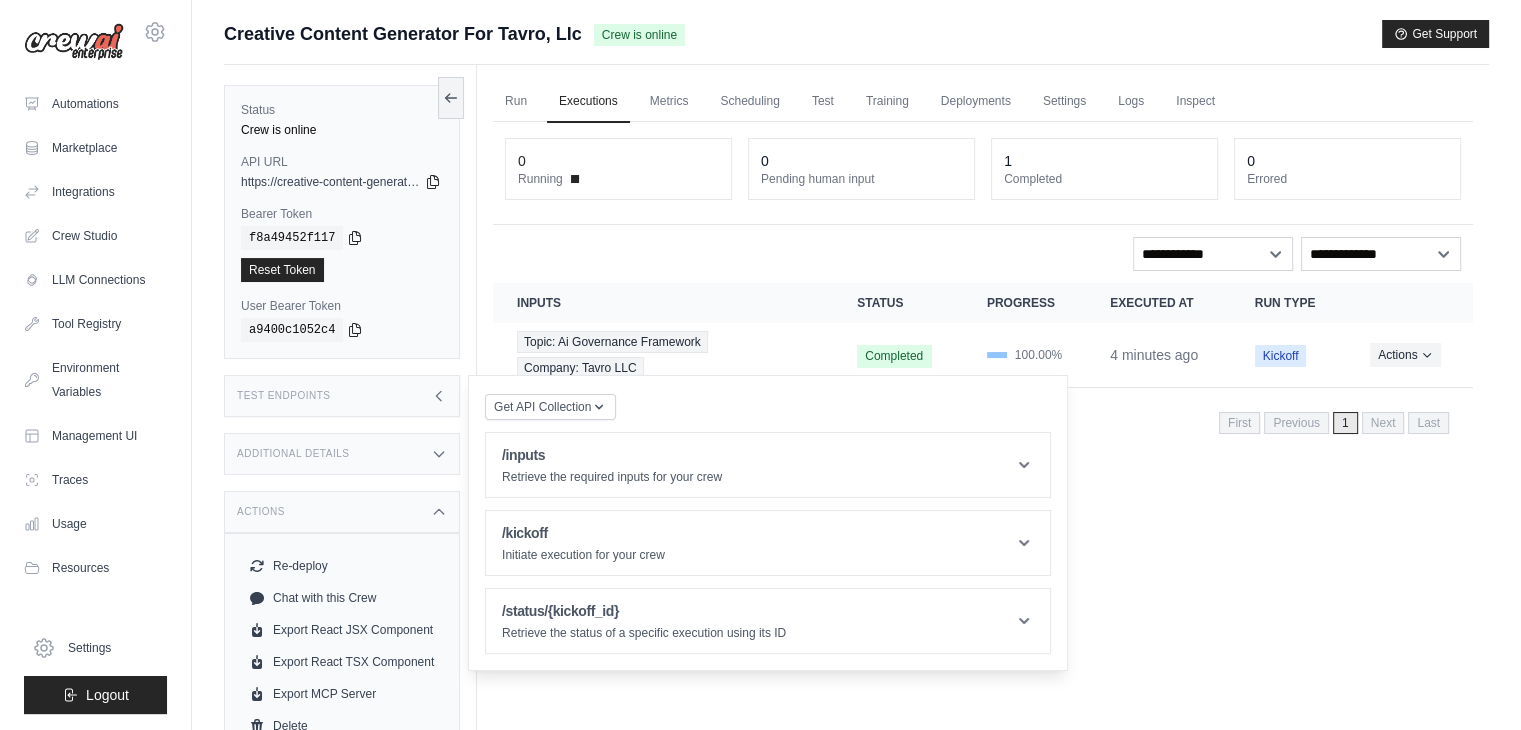 click on "Test Endpoints" at bounding box center [342, 396] 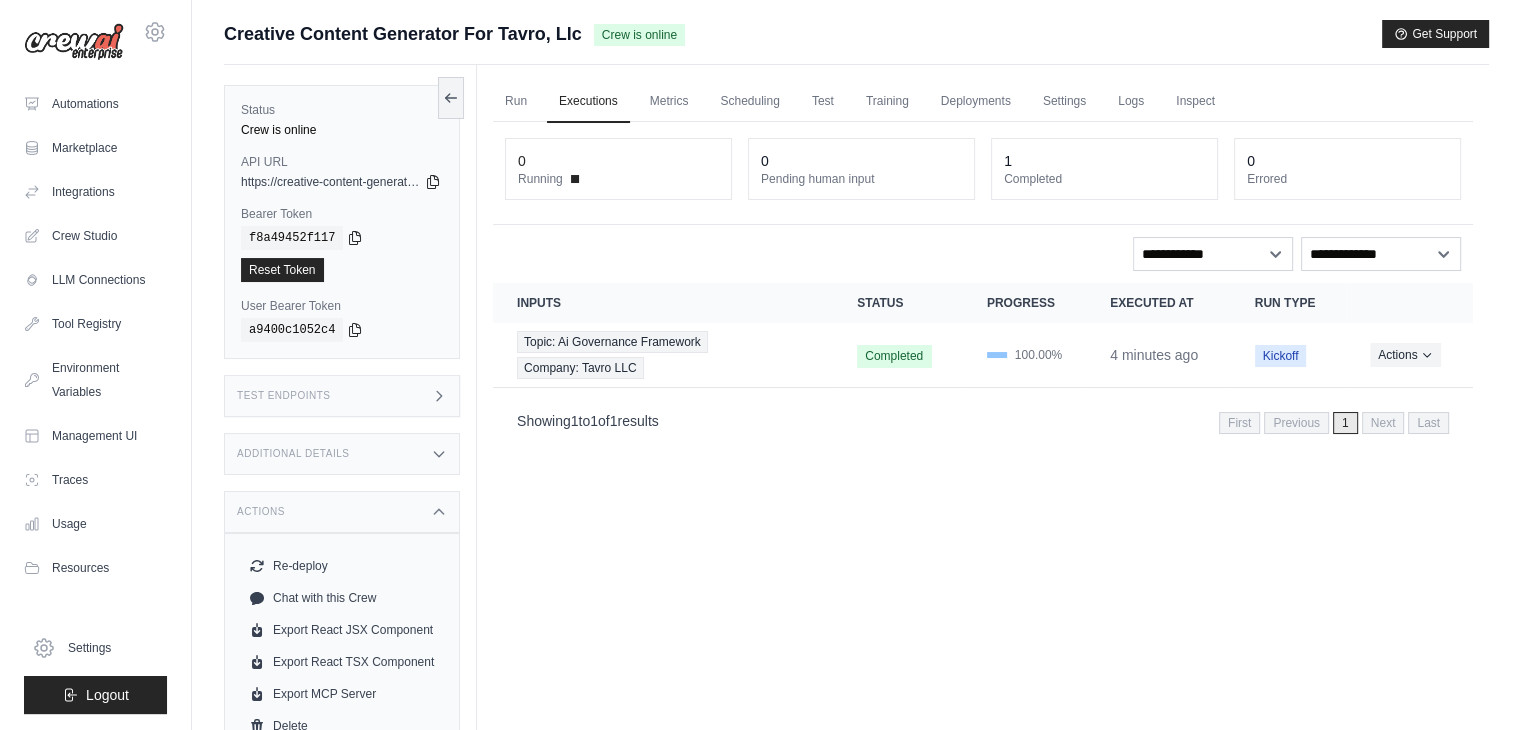 scroll, scrollTop: 84, scrollLeft: 0, axis: vertical 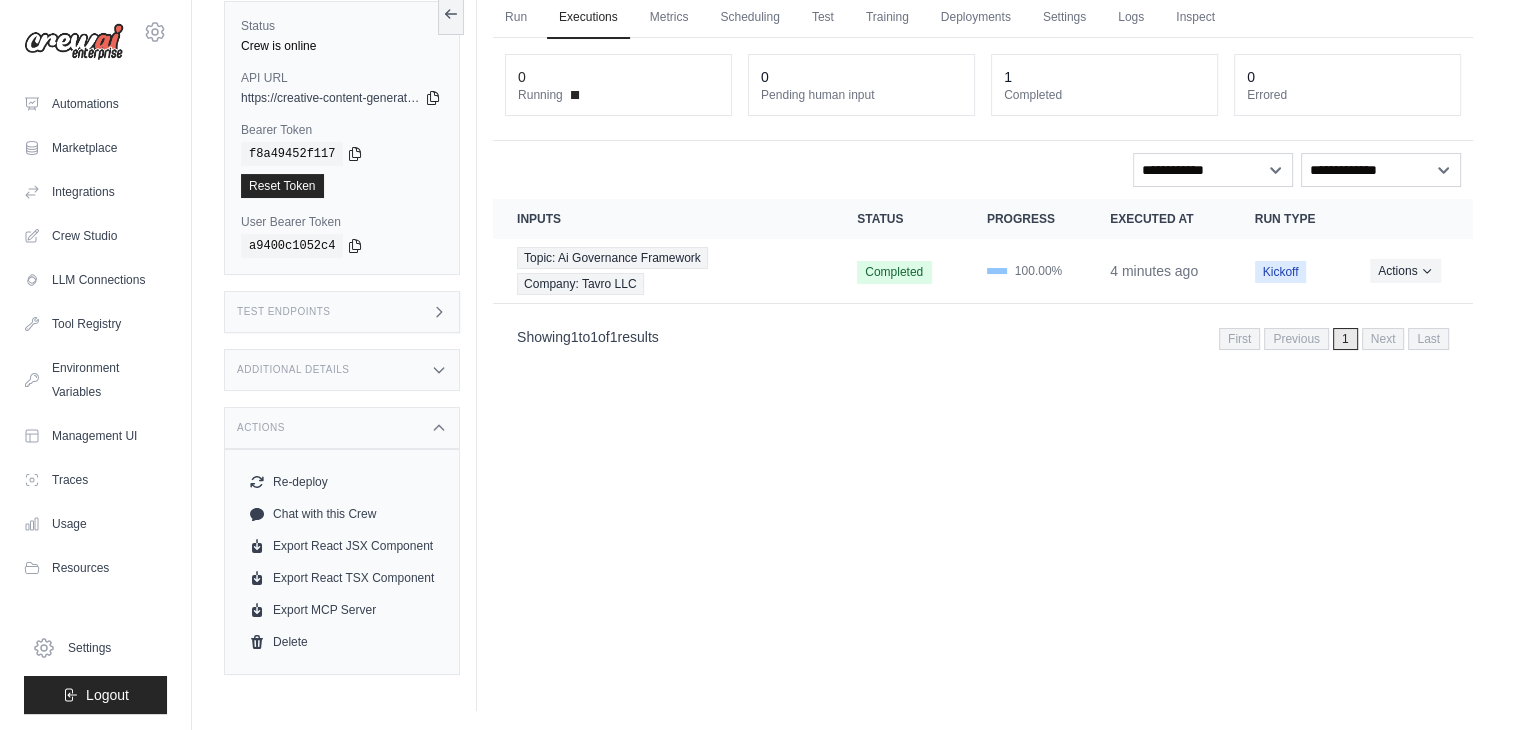 click on "Test Endpoints" at bounding box center (342, 312) 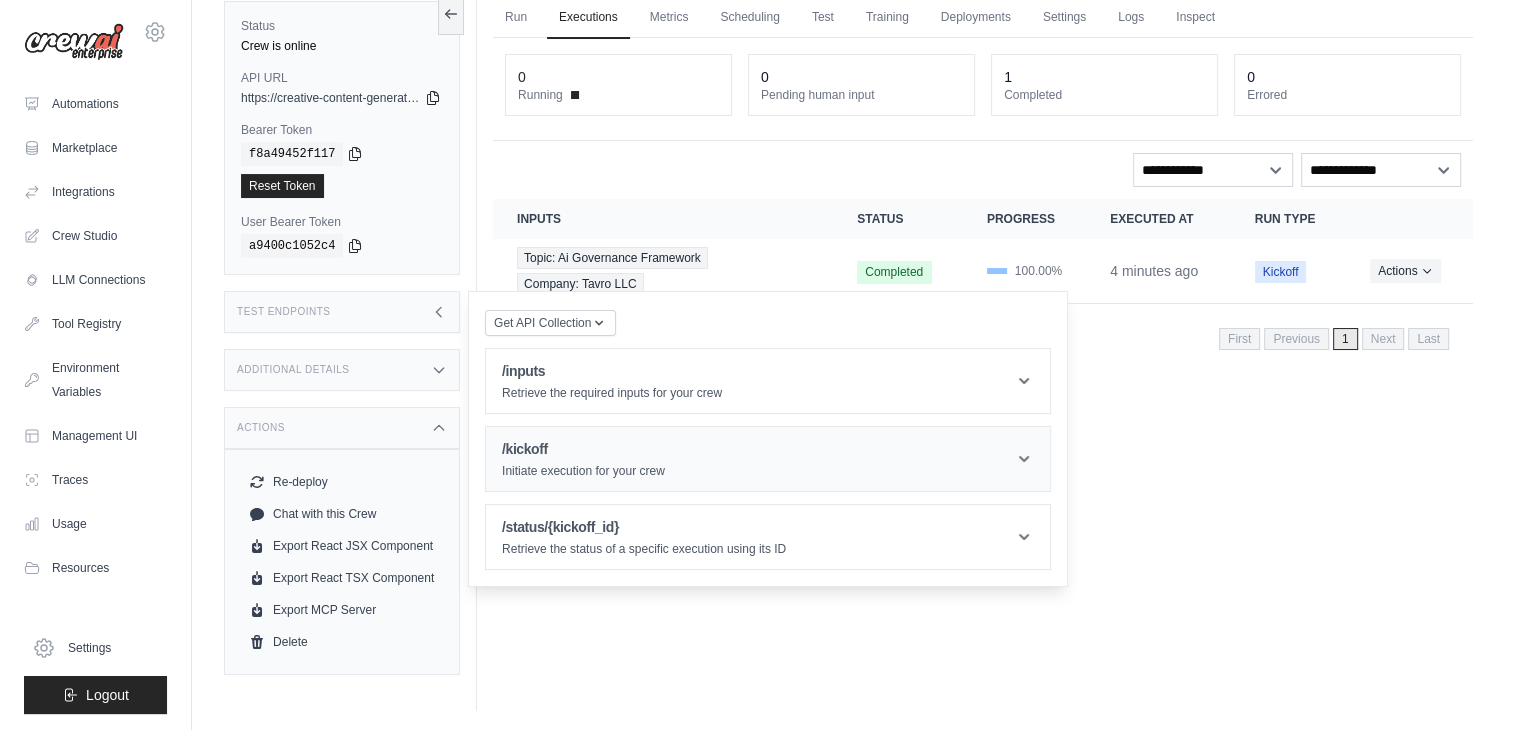 click on "Initiate execution for your crew" at bounding box center [583, 471] 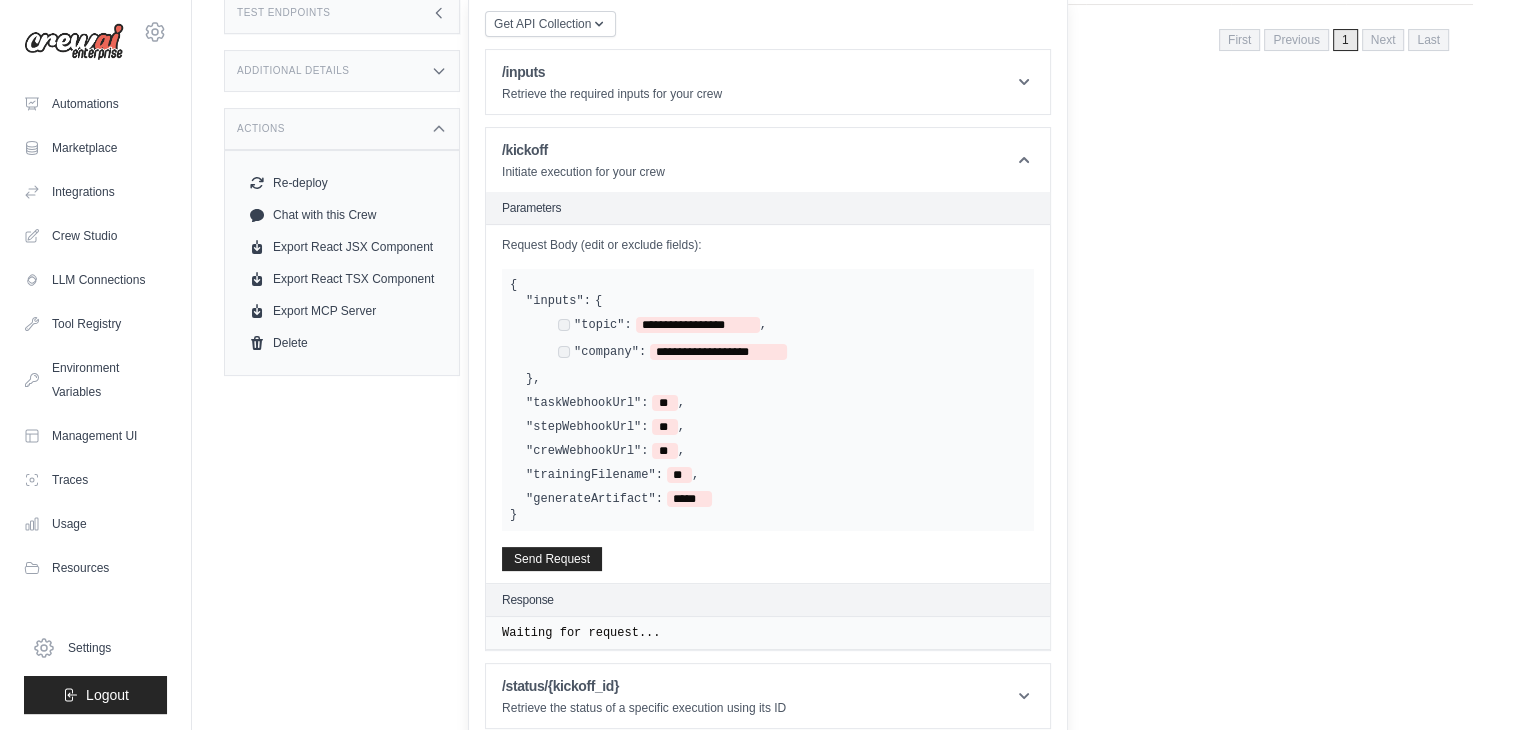 scroll, scrollTop: 384, scrollLeft: 0, axis: vertical 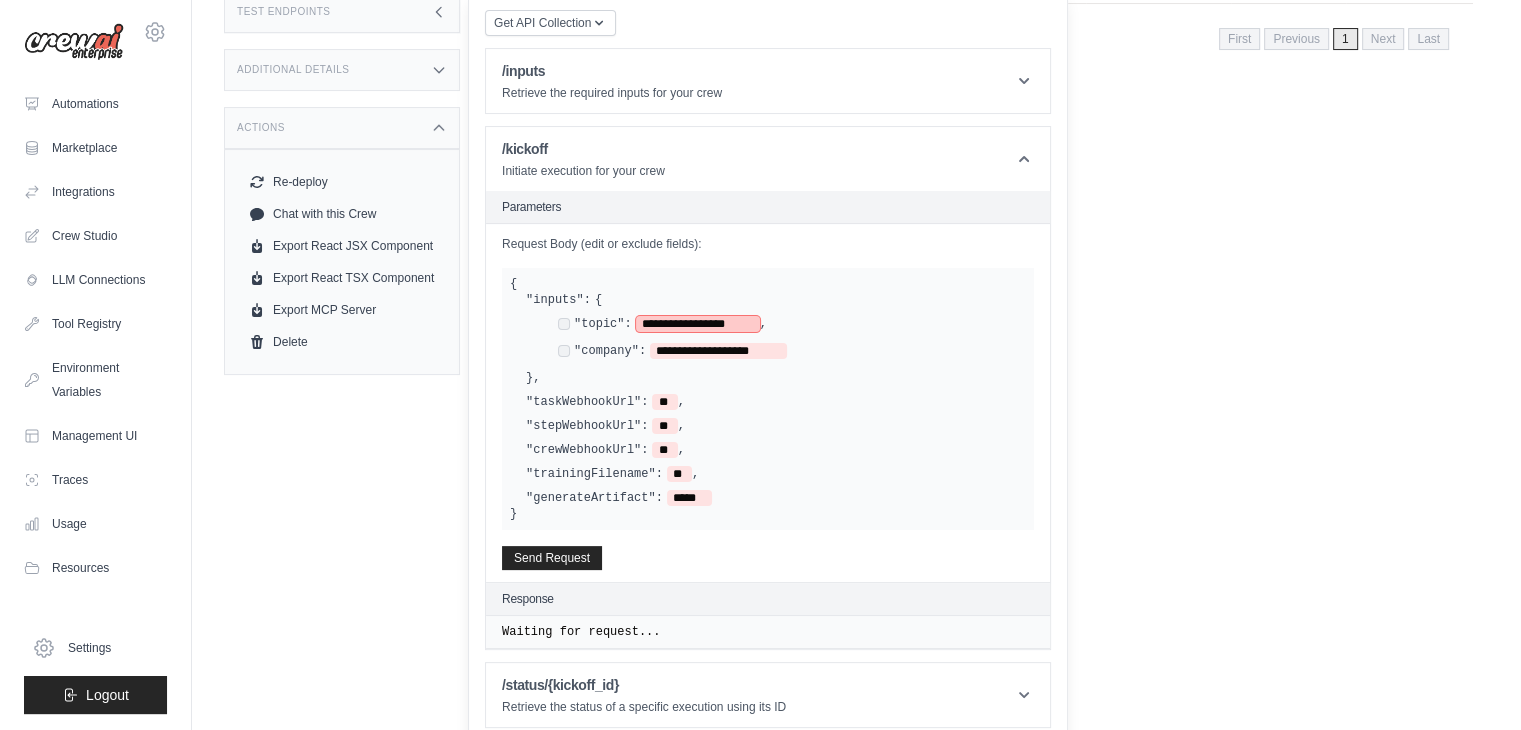 click on "**********" at bounding box center [698, 324] 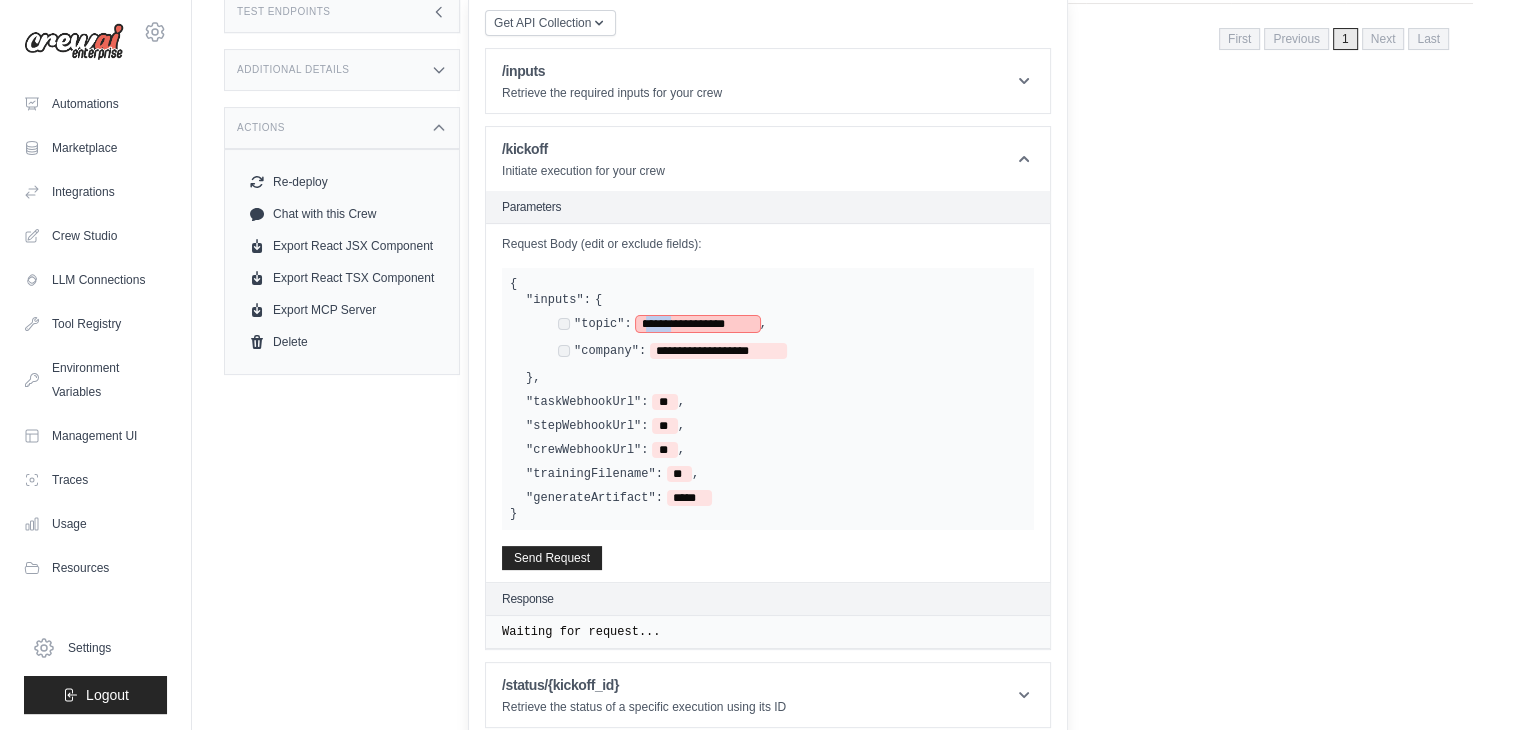click on "**********" at bounding box center (698, 324) 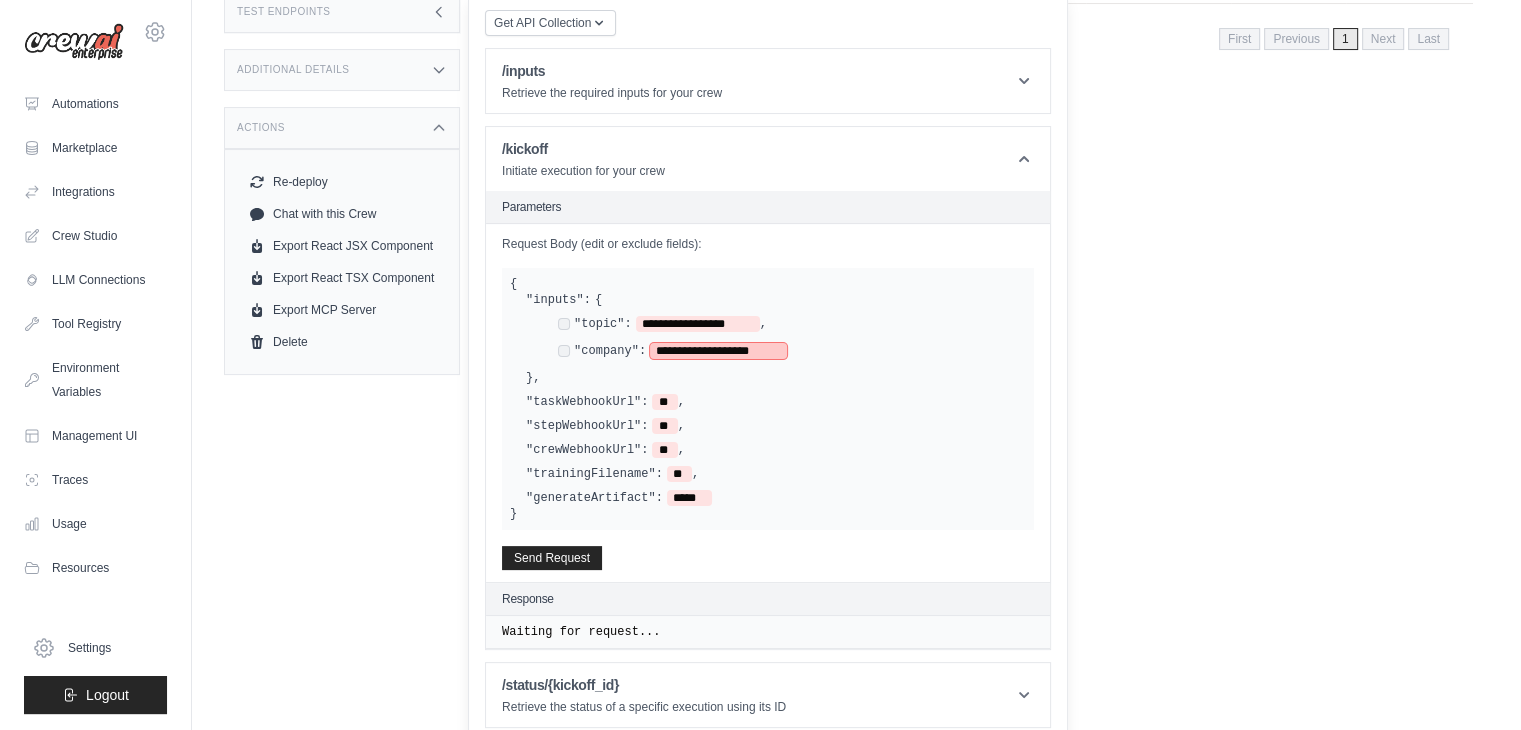 click on "**********" at bounding box center [718, 351] 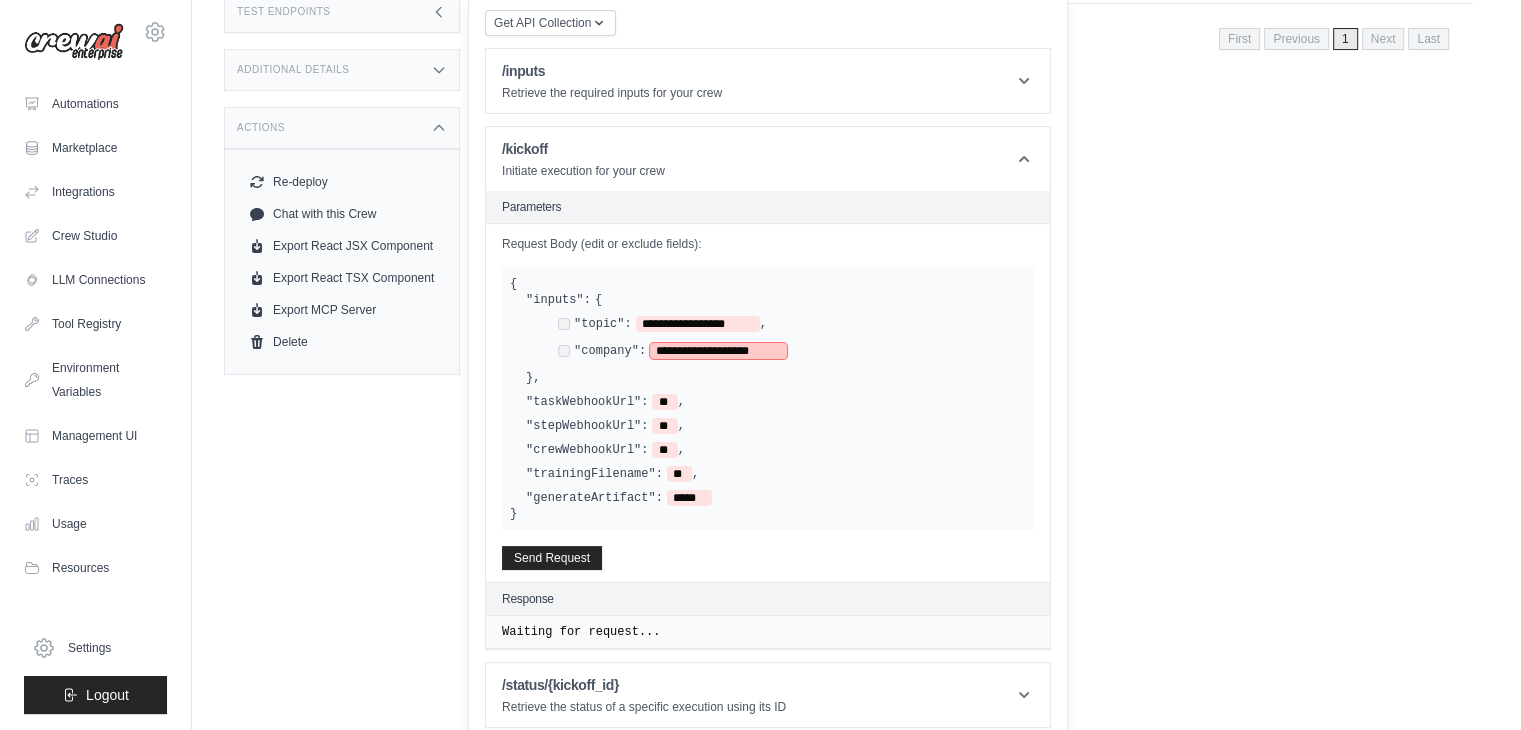 scroll, scrollTop: 394, scrollLeft: 0, axis: vertical 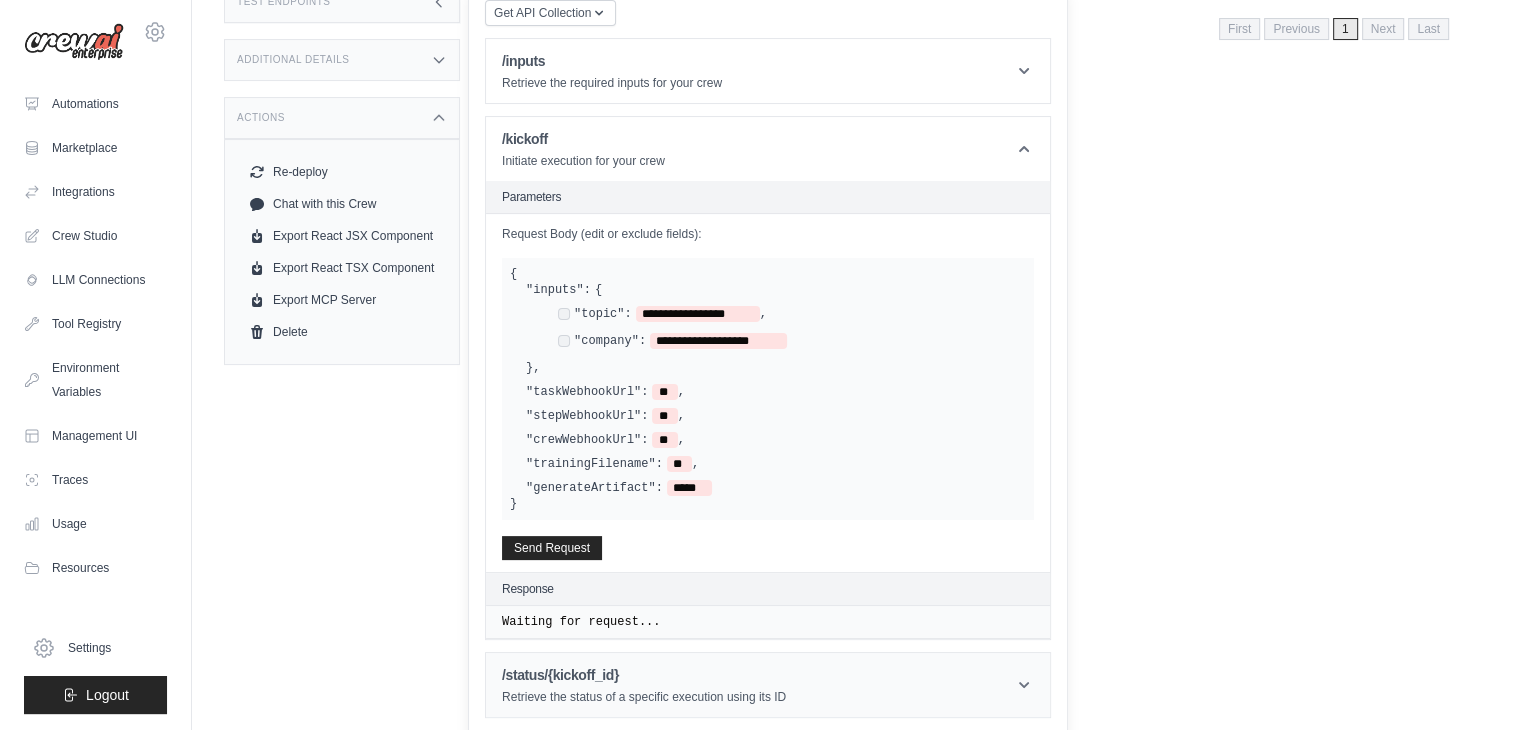 click on "/status/{kickoff_id}" at bounding box center [644, 675] 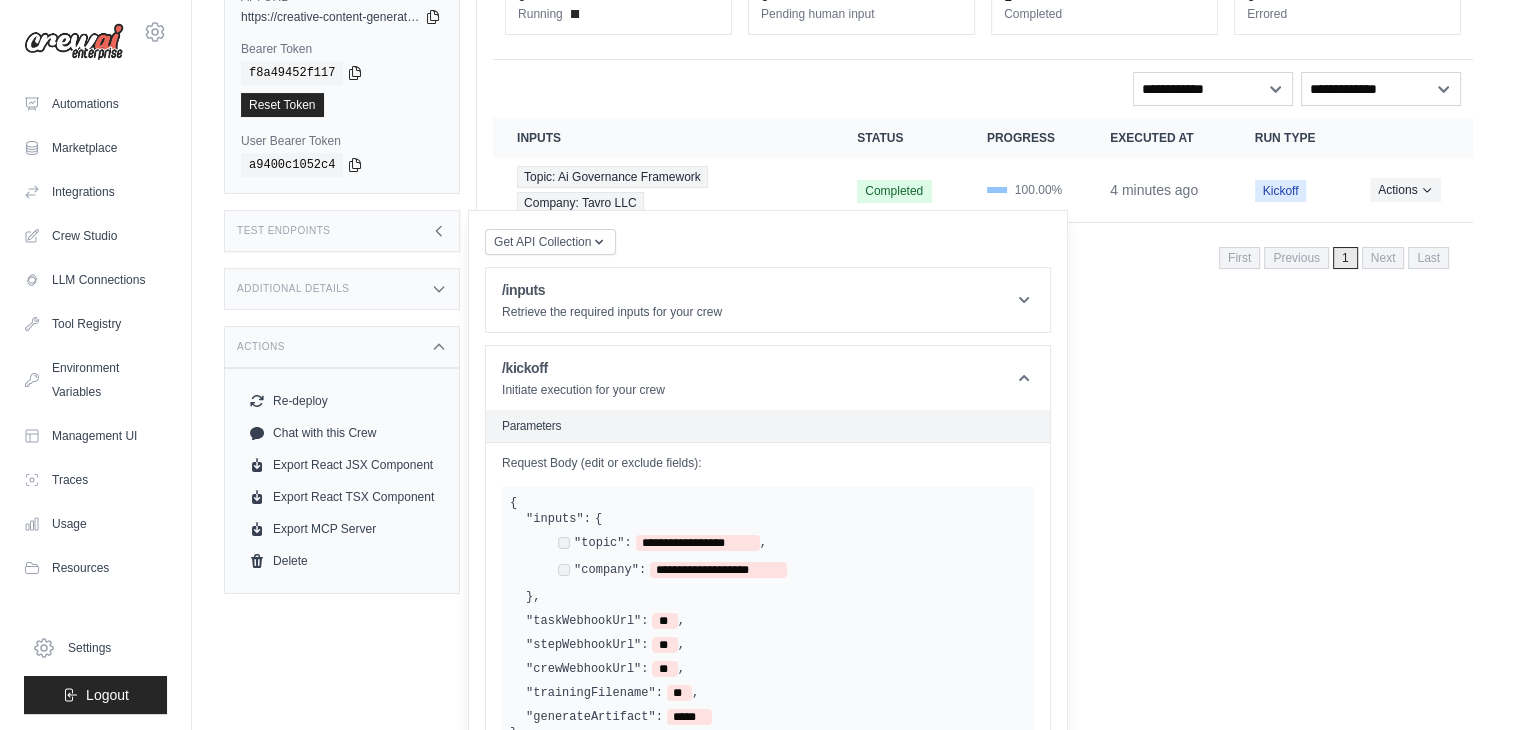 scroll, scrollTop: 0, scrollLeft: 0, axis: both 